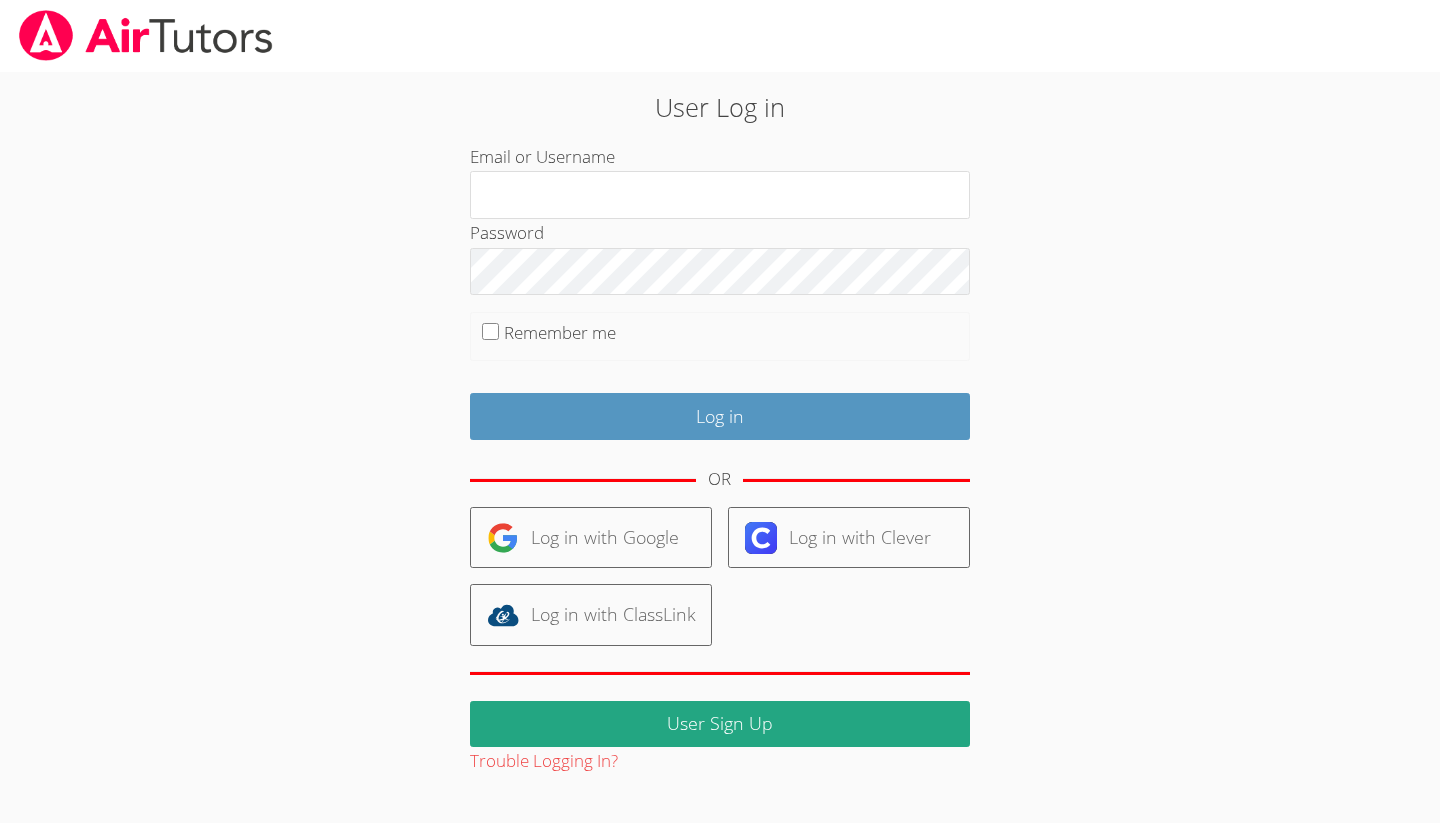 scroll, scrollTop: 0, scrollLeft: 0, axis: both 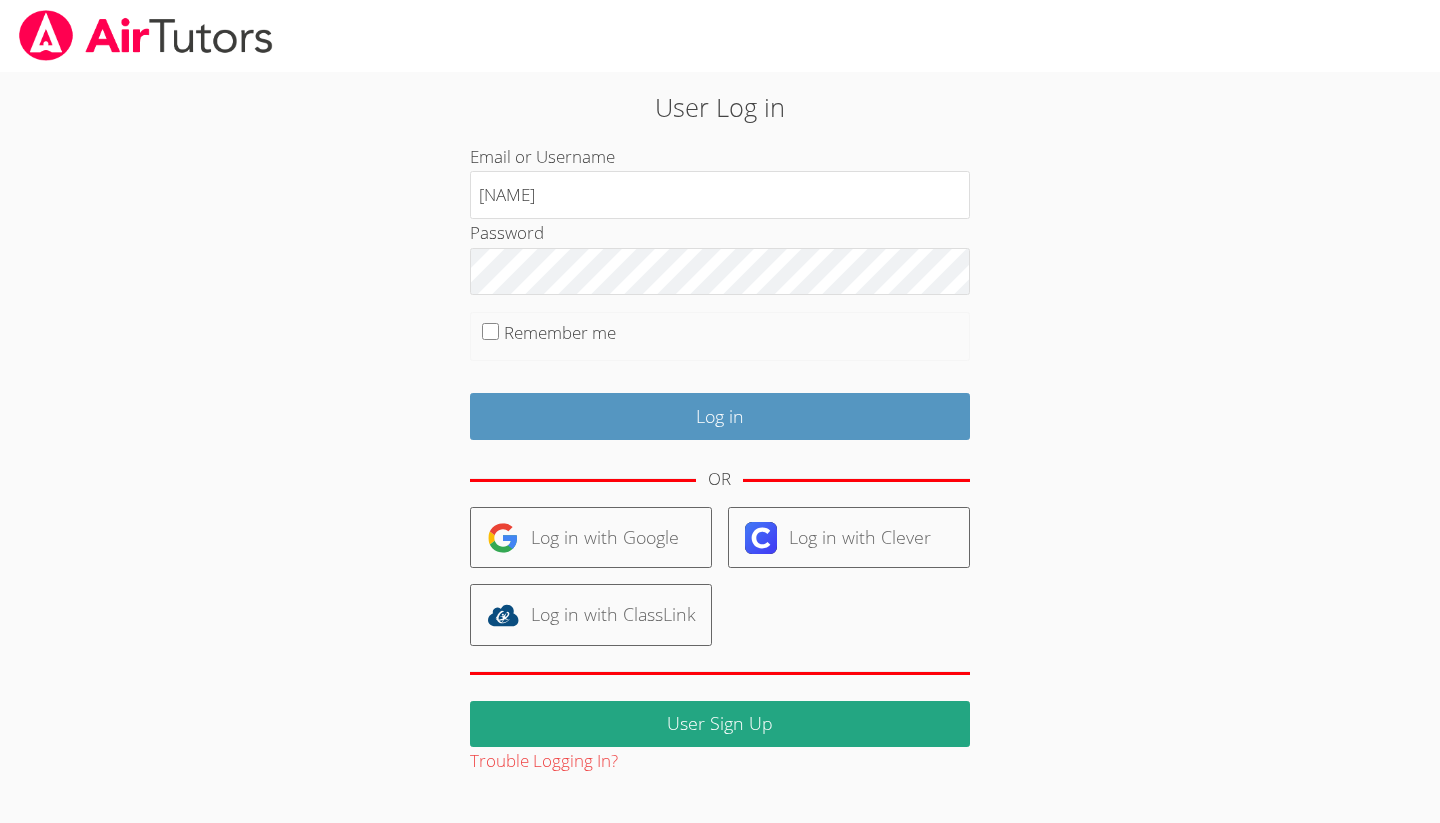type on "r" 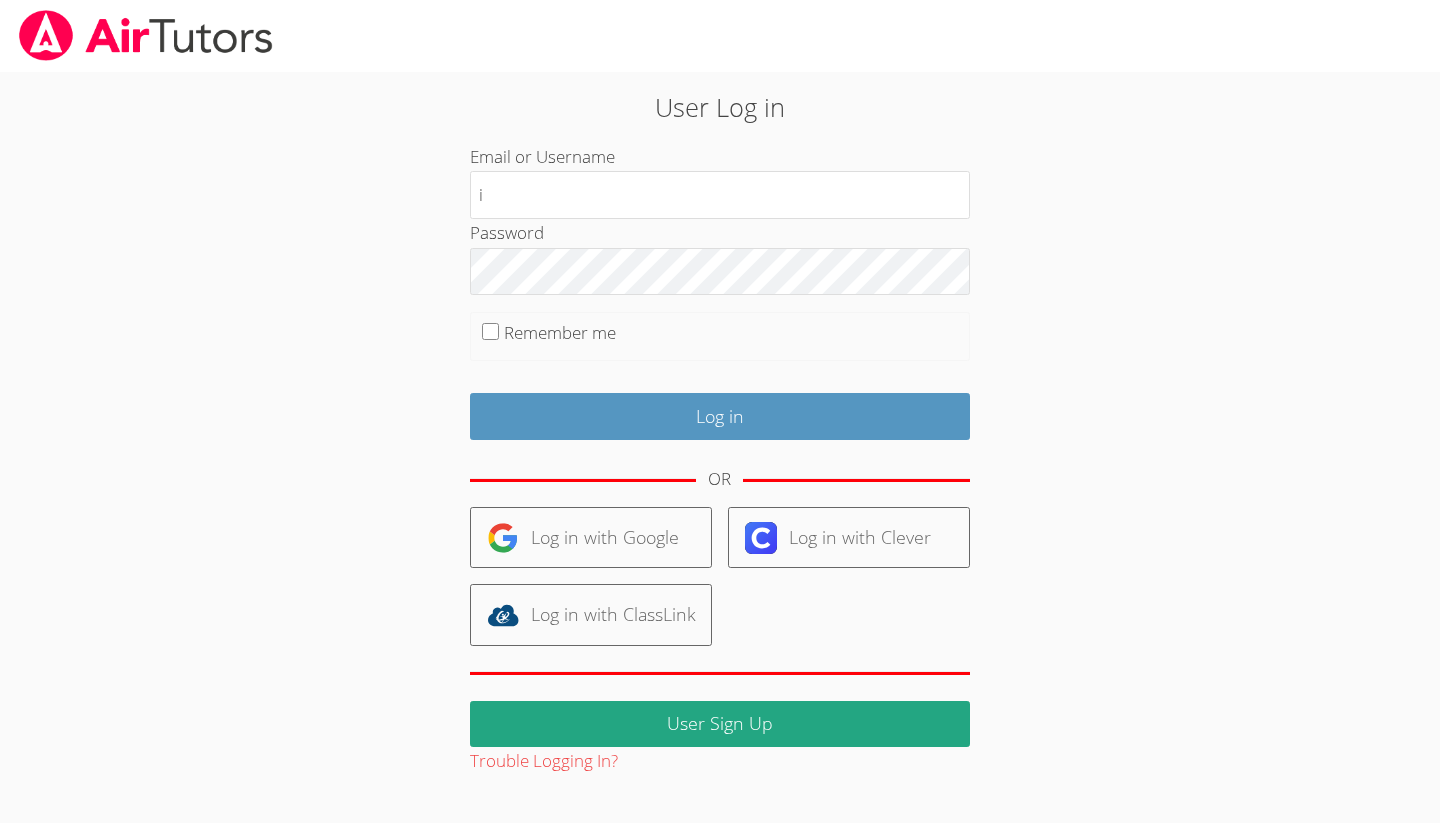 type on "i" 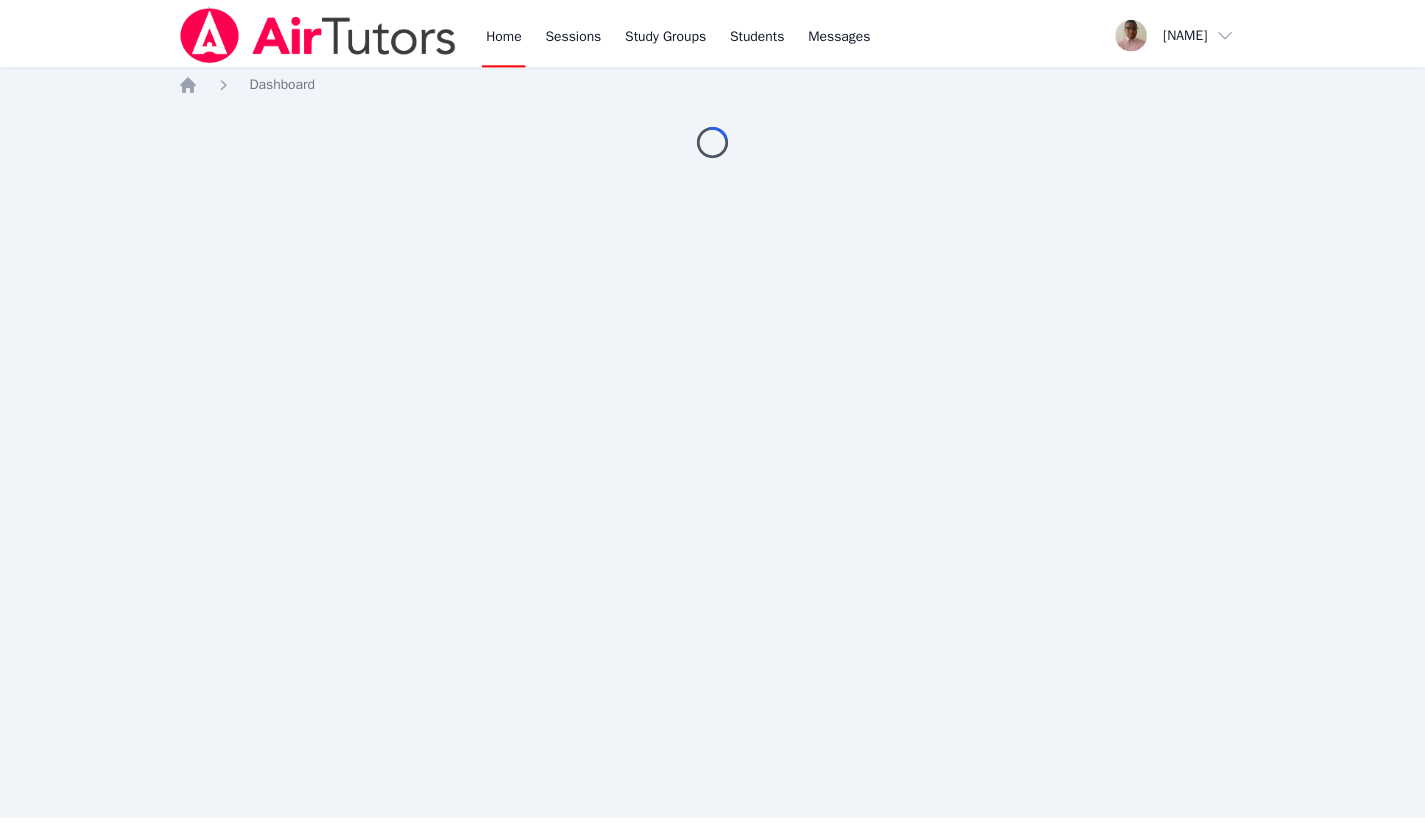 scroll, scrollTop: 0, scrollLeft: 0, axis: both 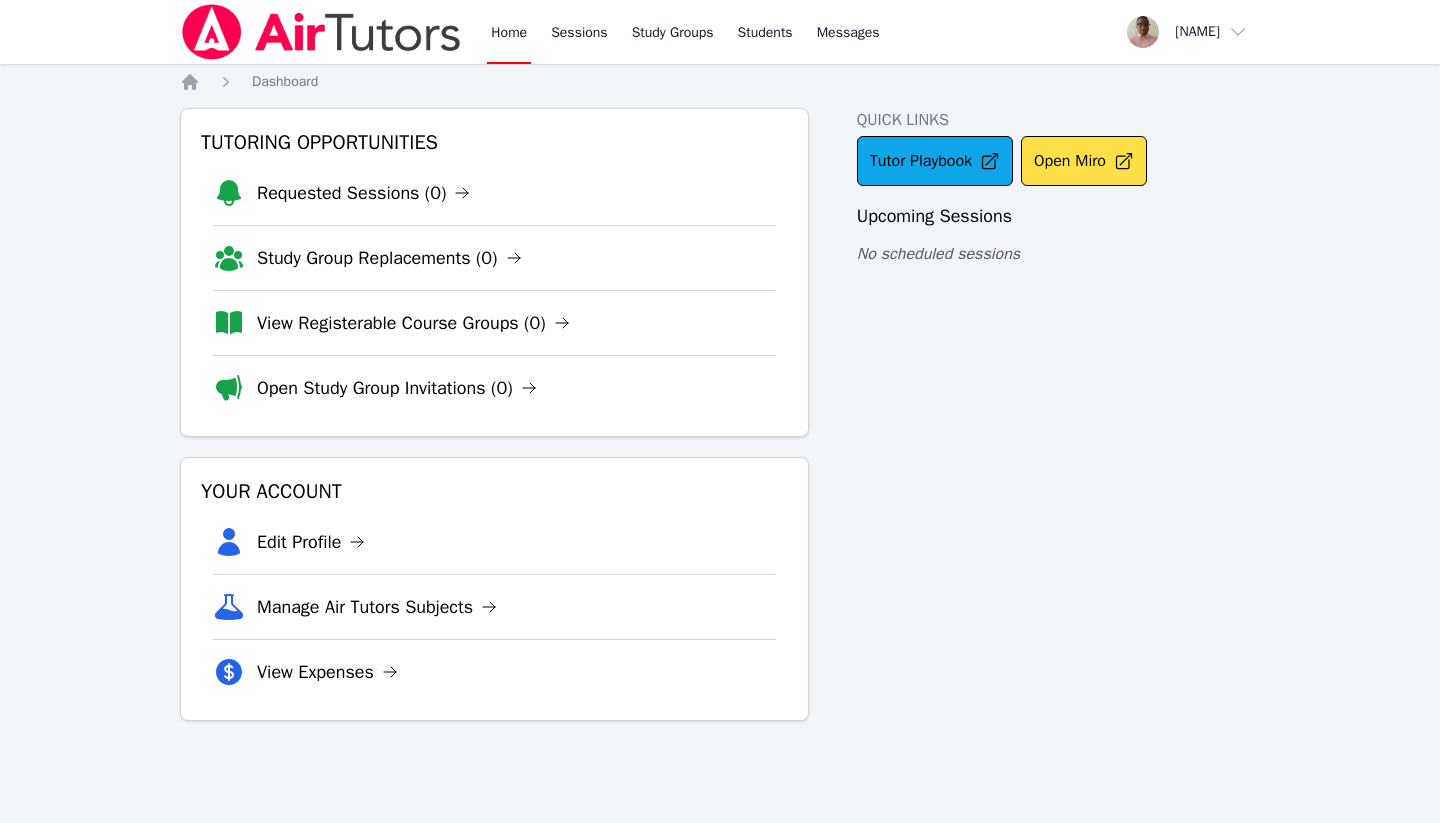 click on "Sessions" at bounding box center (579, 32) 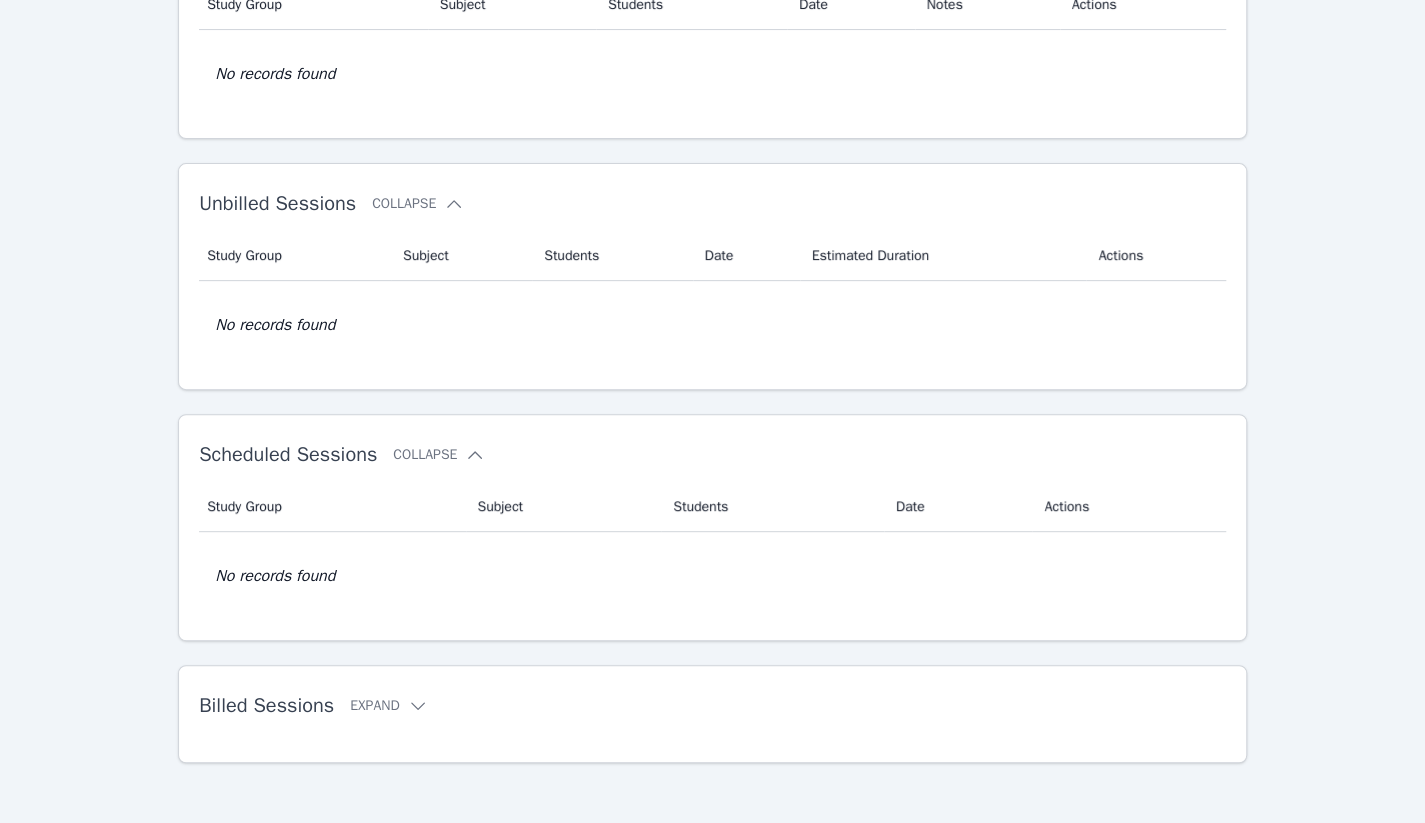 scroll, scrollTop: 0, scrollLeft: 0, axis: both 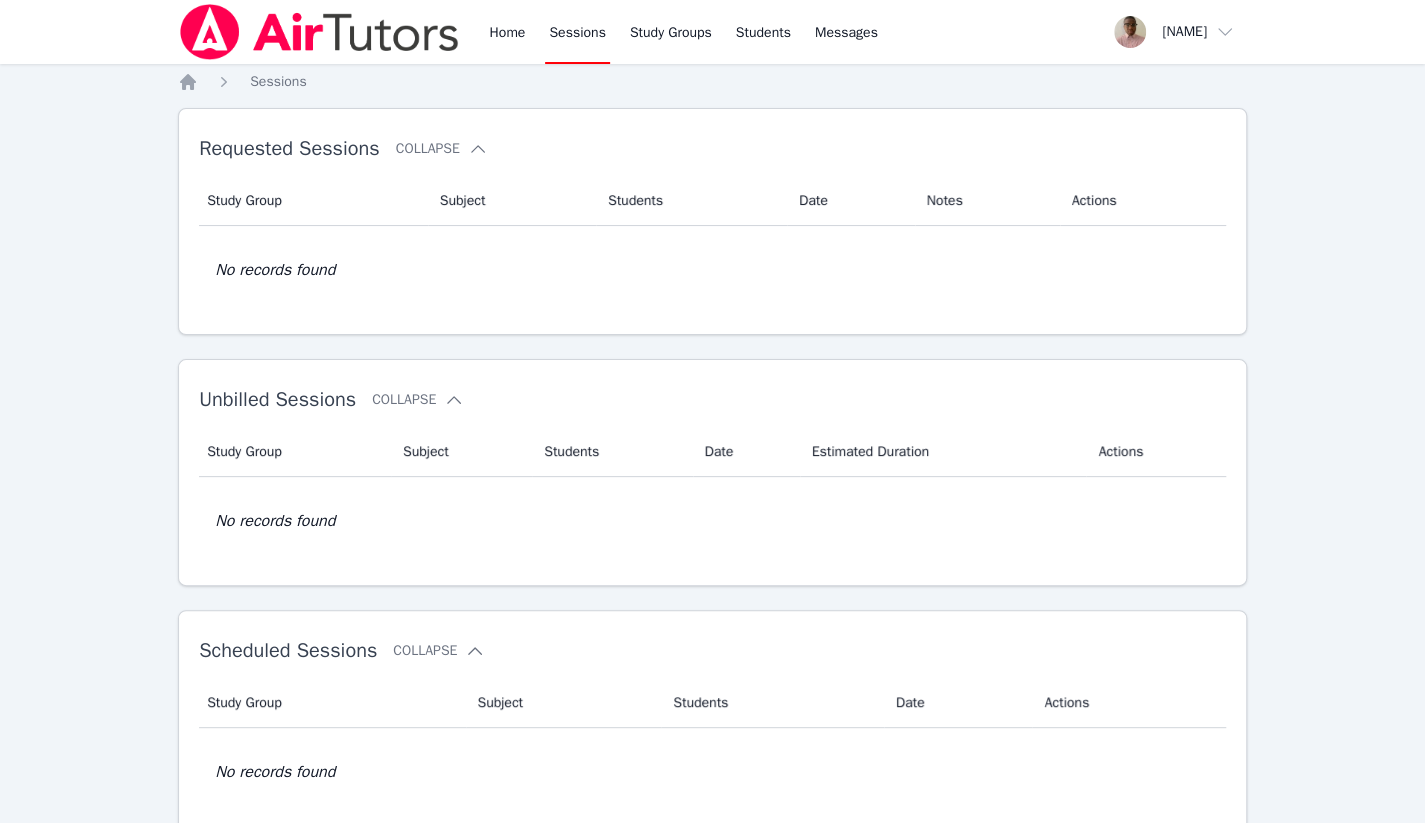 click on "Study Groups" at bounding box center [671, 32] 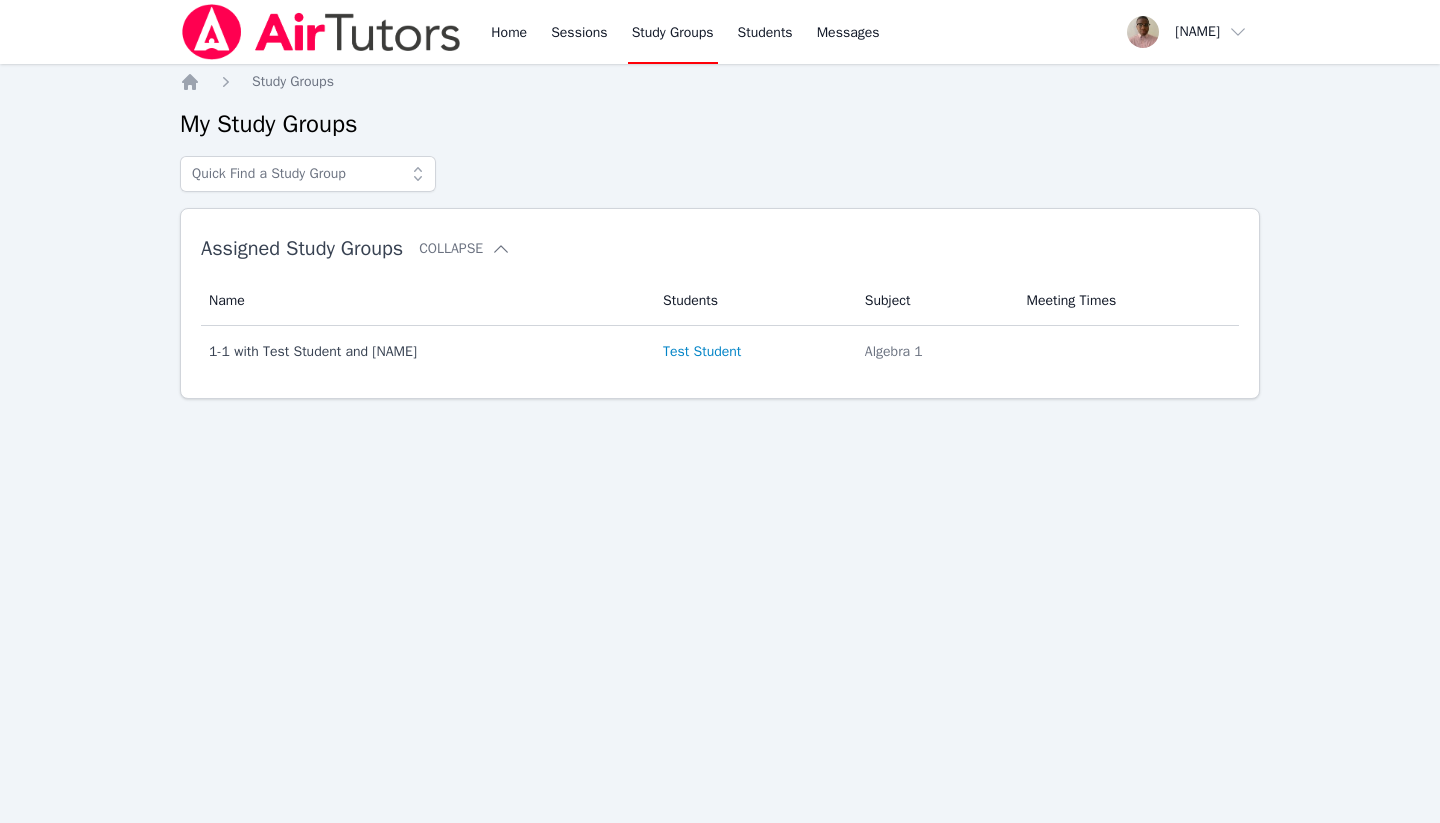 click on "Students" at bounding box center [765, 32] 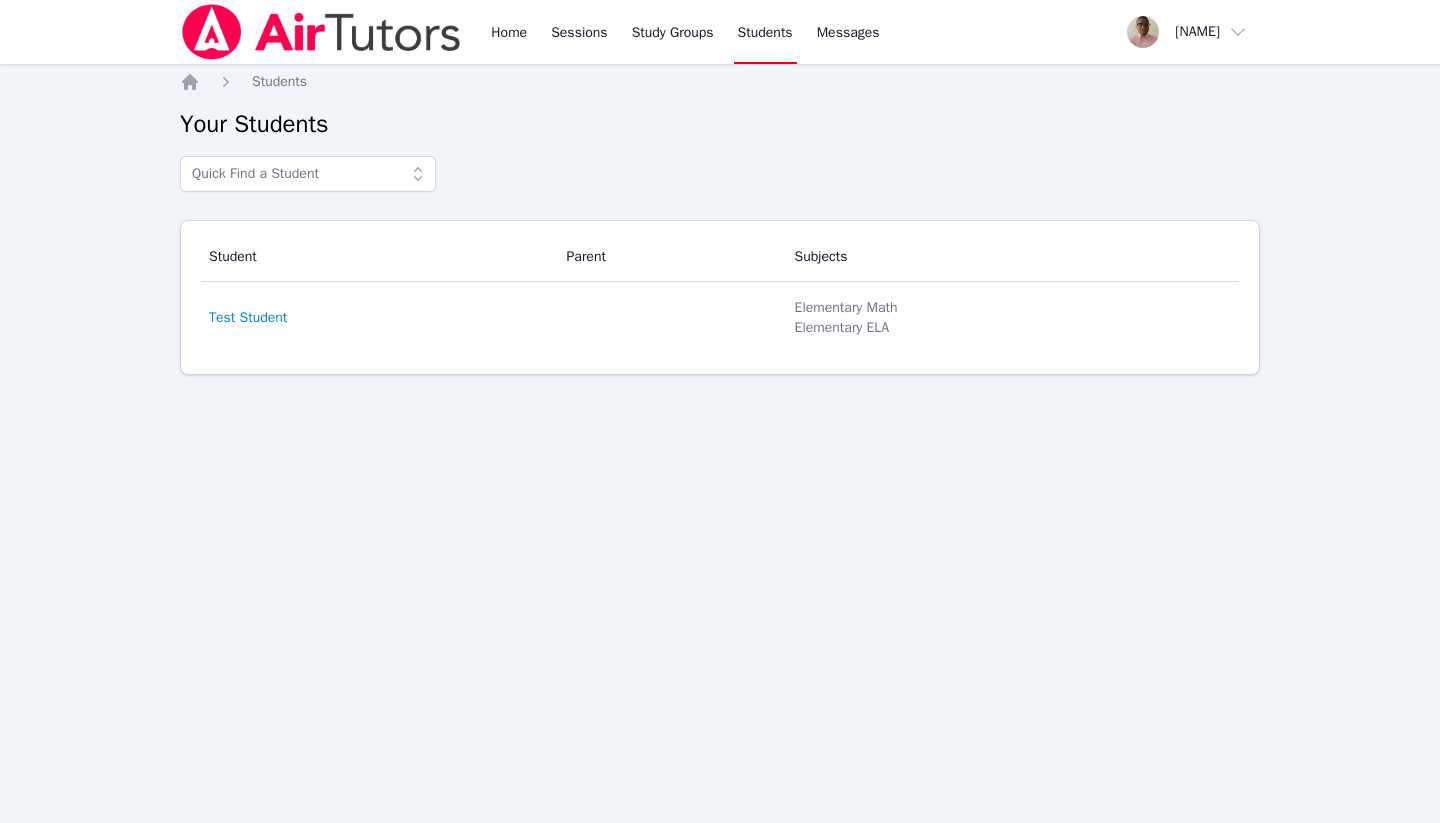 click on "Messages" at bounding box center [848, 33] 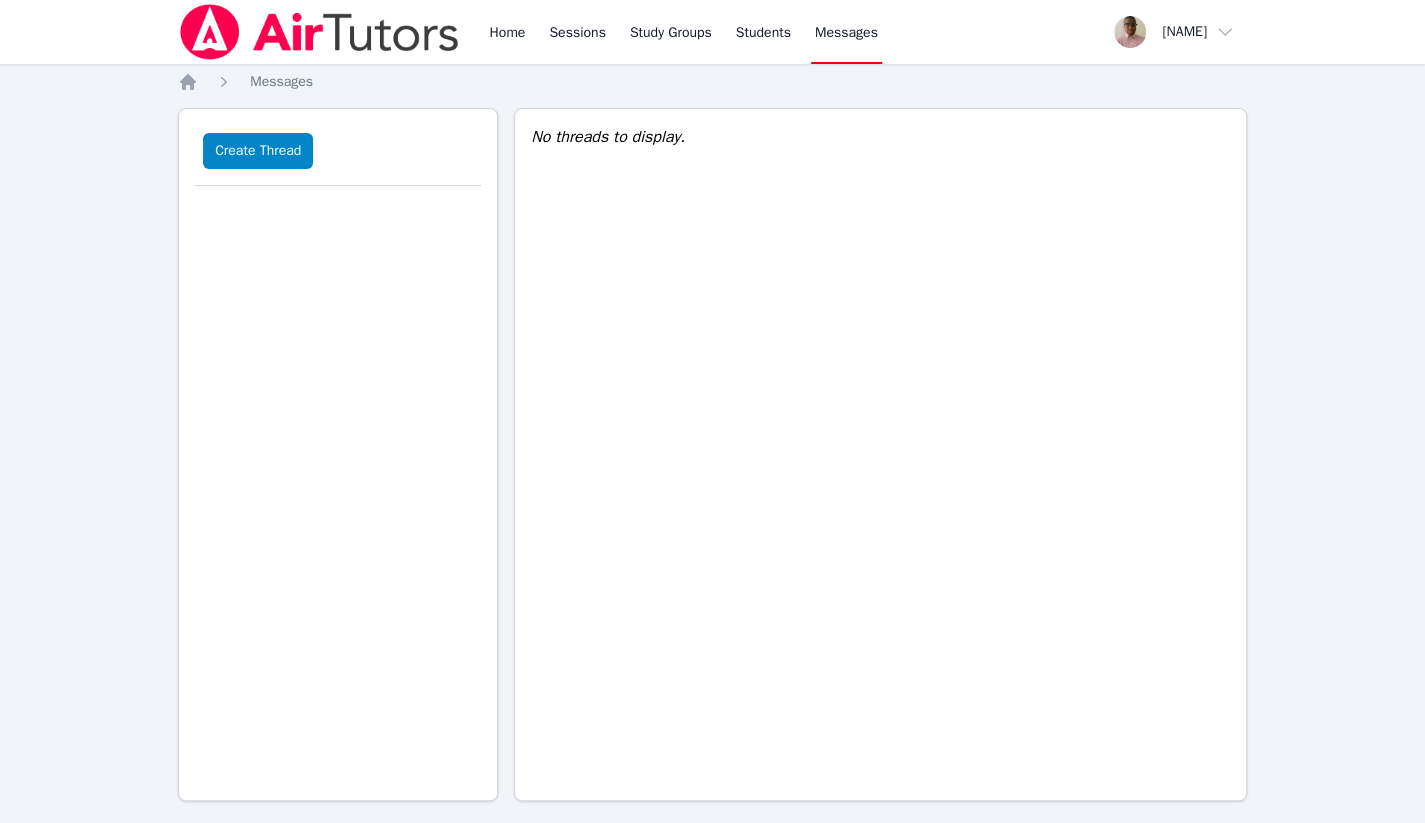 click on "Home" at bounding box center [507, 32] 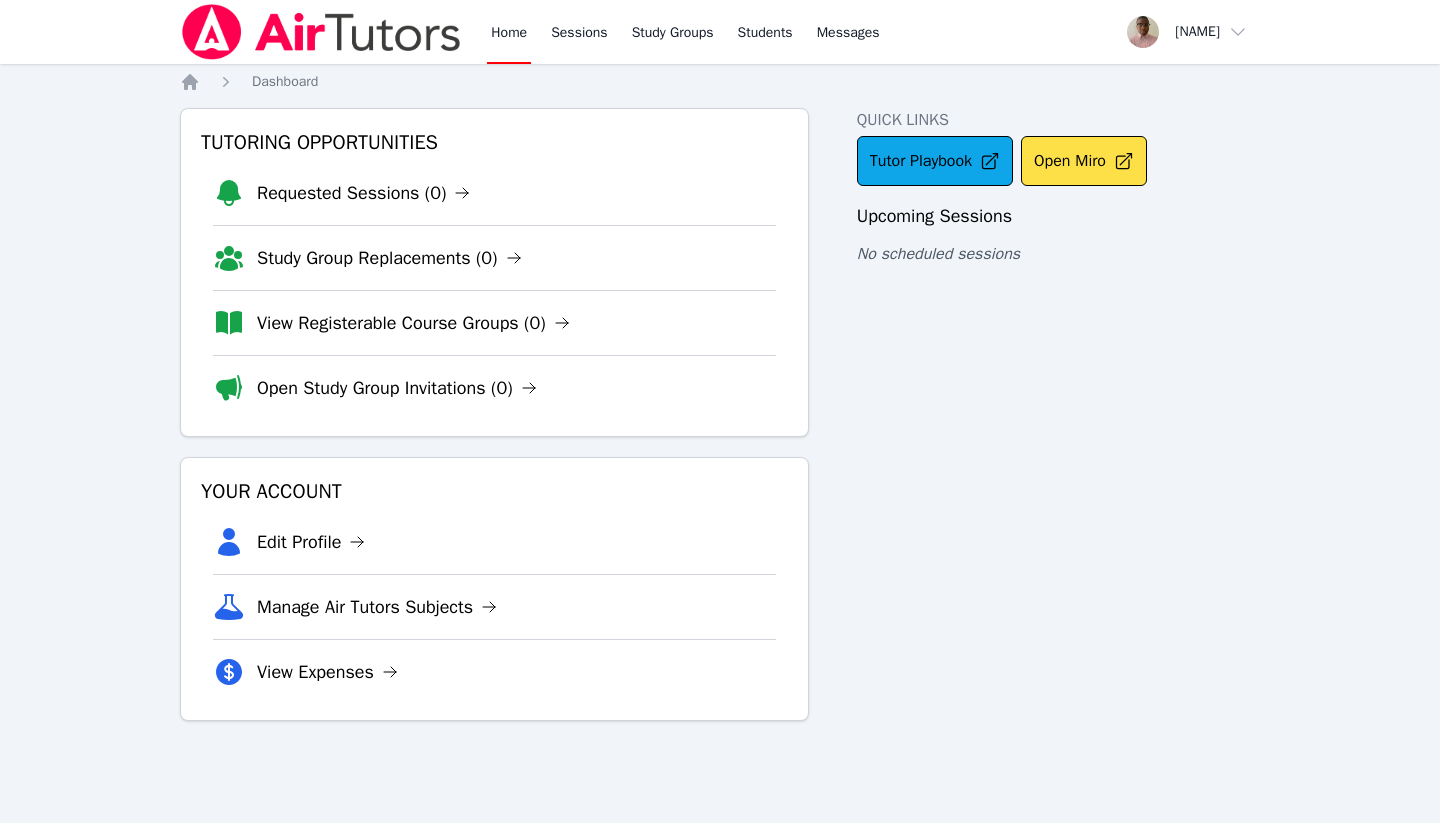 click on "Open Miro" at bounding box center (1084, 161) 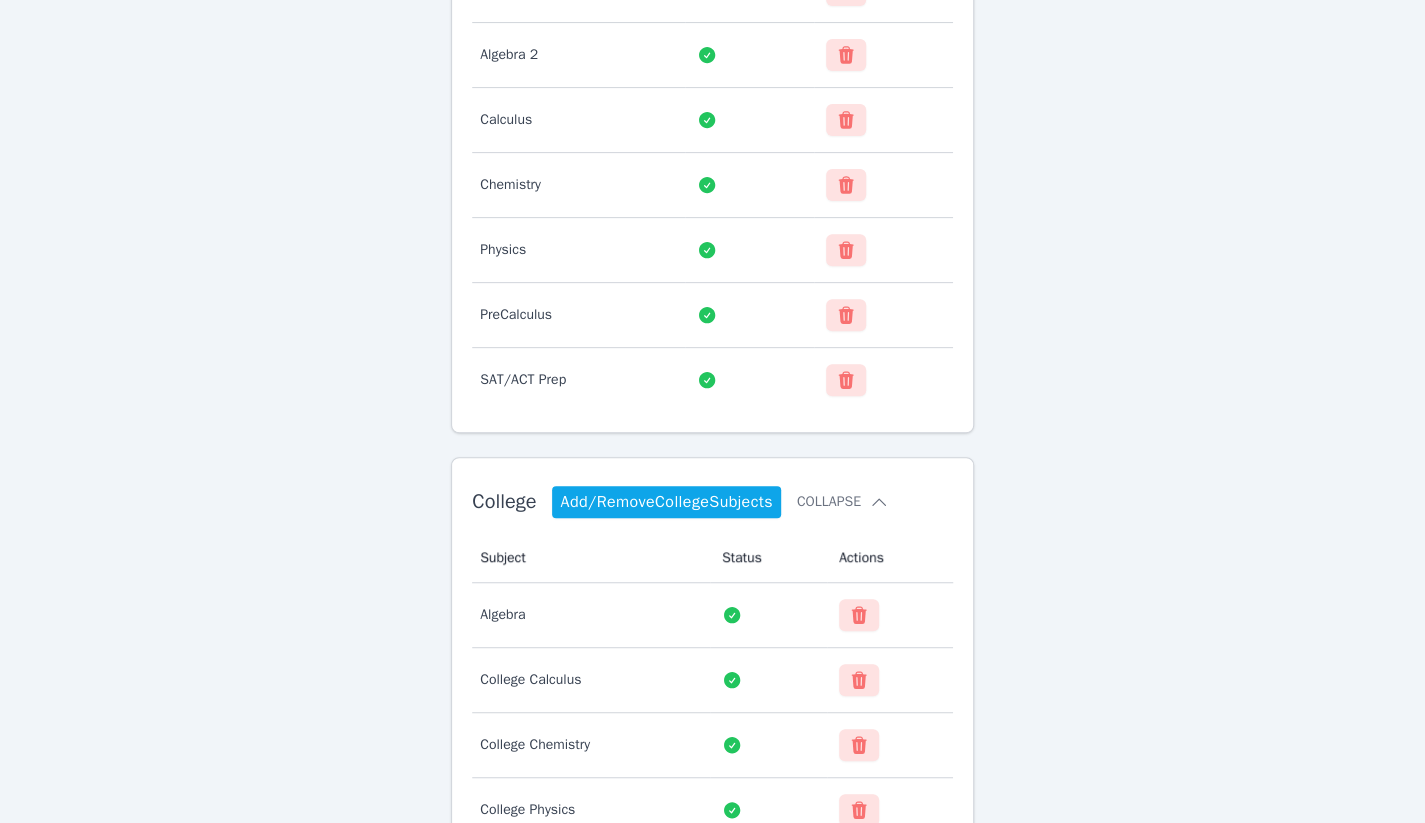 scroll, scrollTop: 0, scrollLeft: 0, axis: both 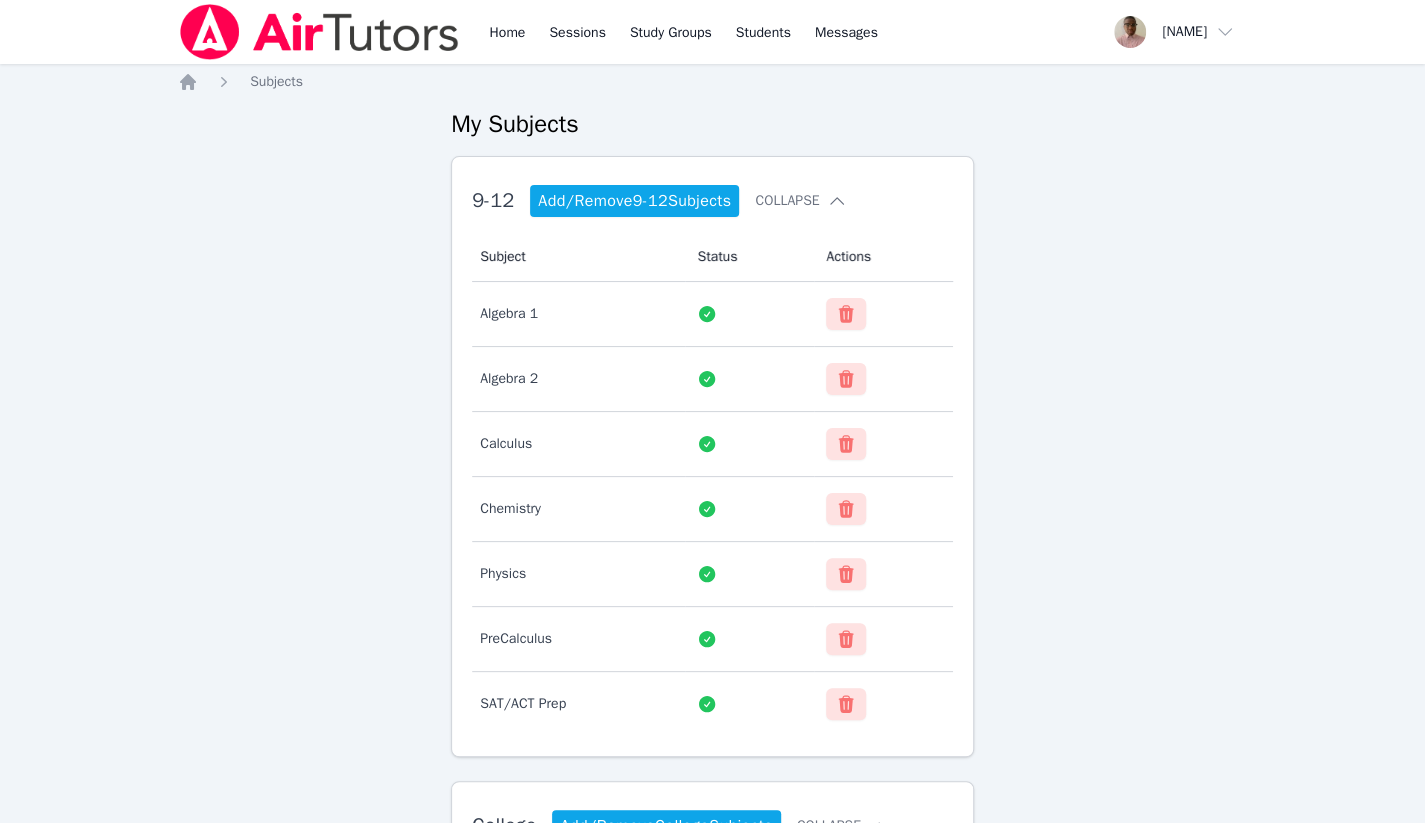click on "Add/Remove  9-12  Subjects" at bounding box center (634, 201) 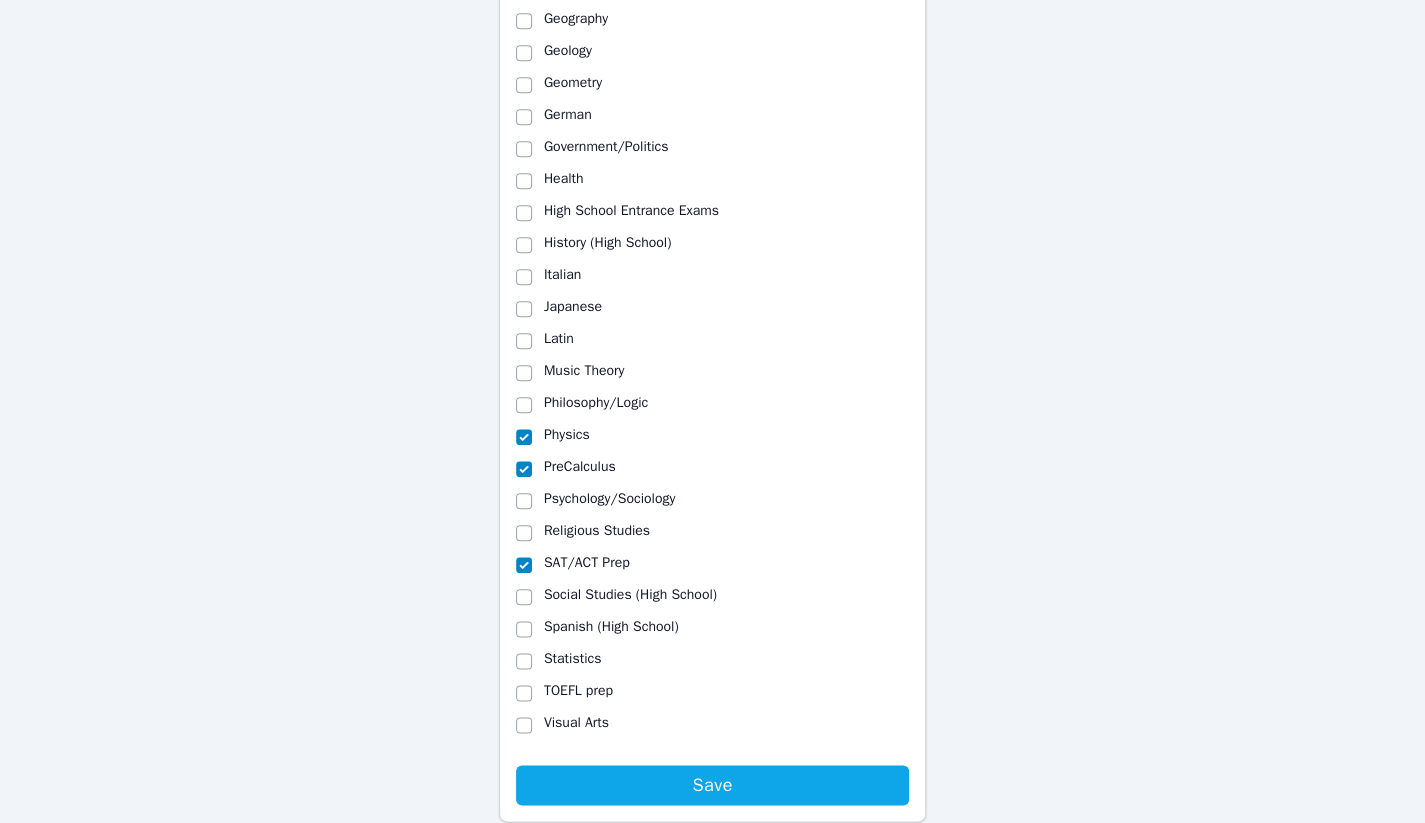 scroll, scrollTop: 1040, scrollLeft: 0, axis: vertical 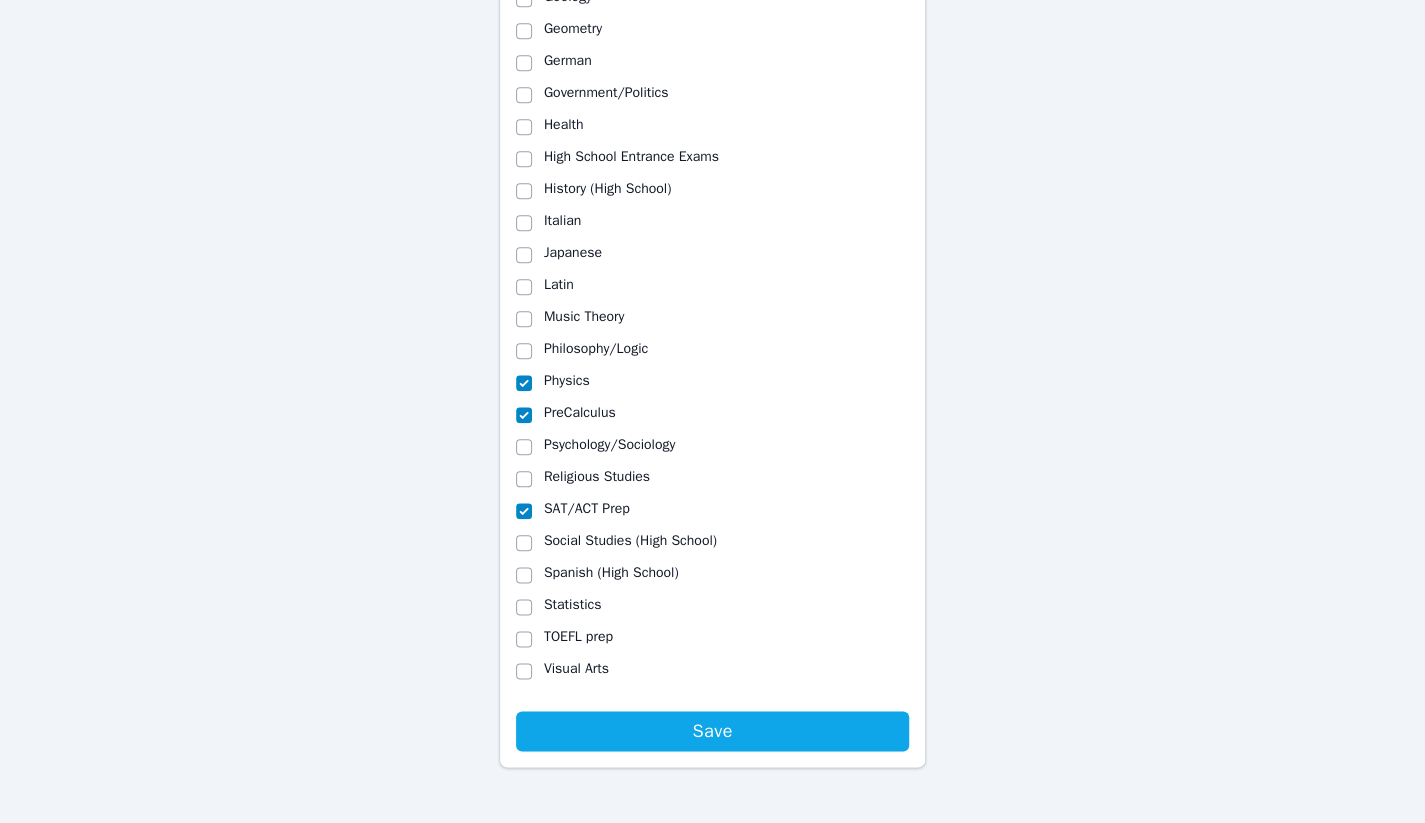 click on "Save" at bounding box center [713, 731] 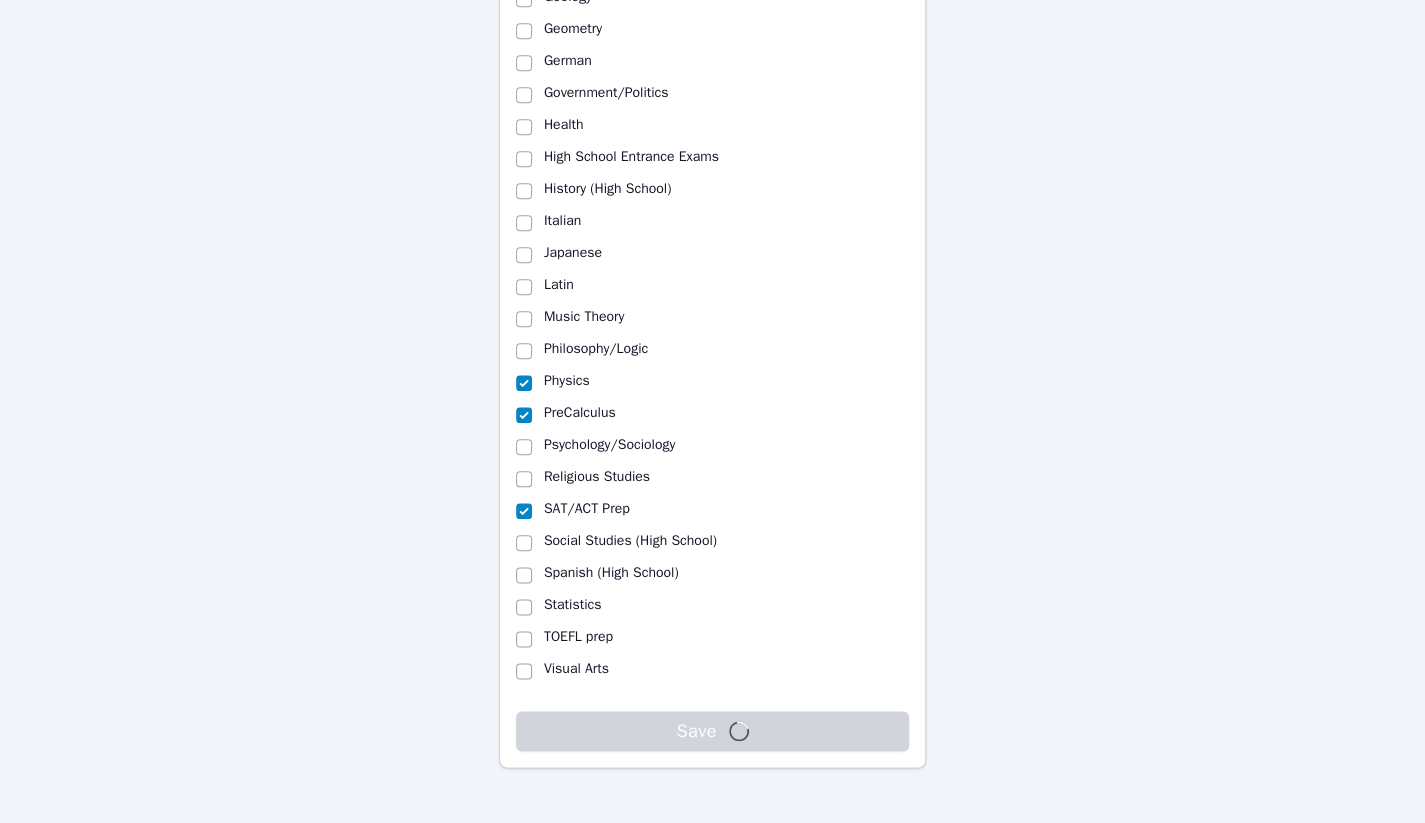 scroll, scrollTop: 422, scrollLeft: 0, axis: vertical 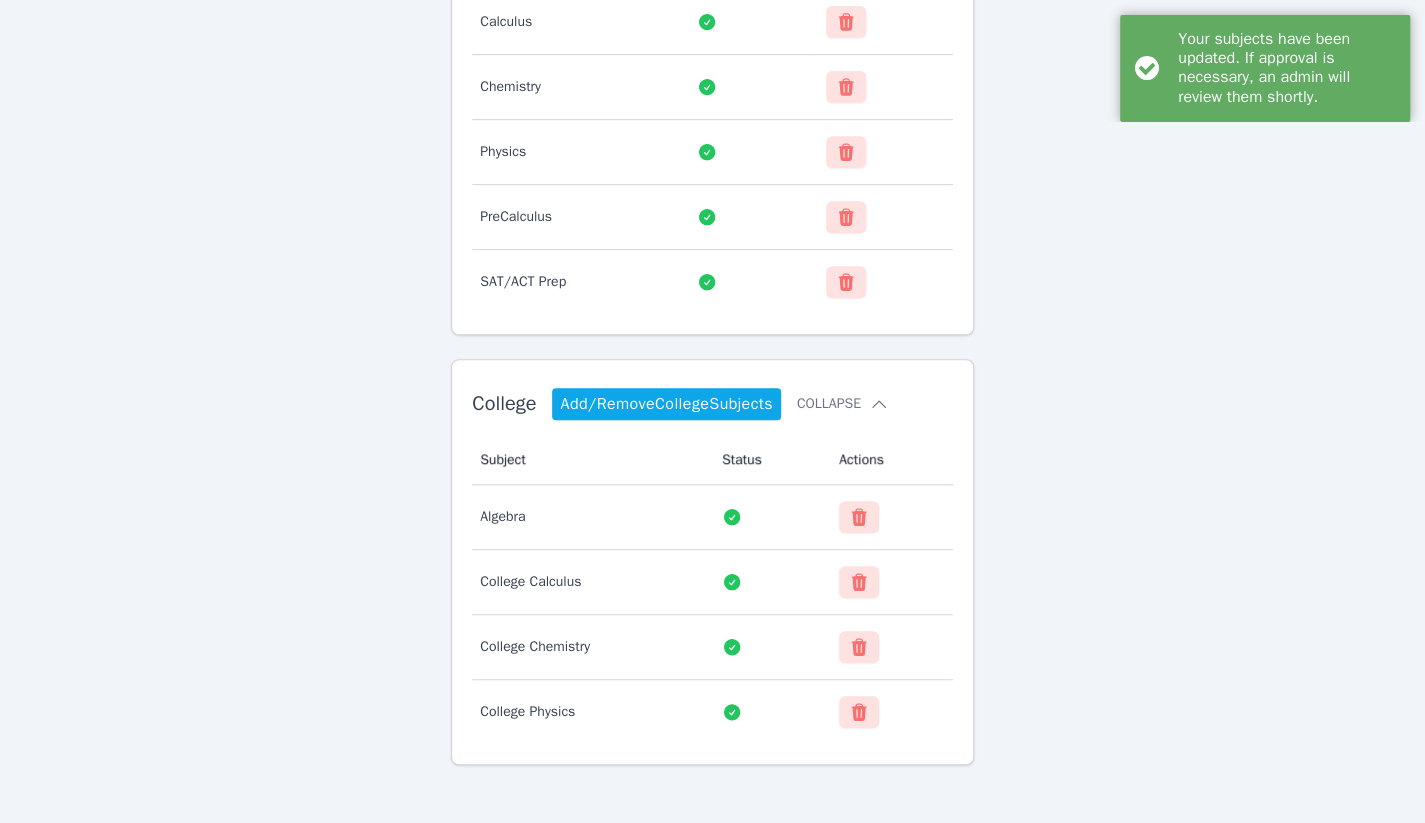 click on "Add/Remove  College  Subjects" at bounding box center (666, 404) 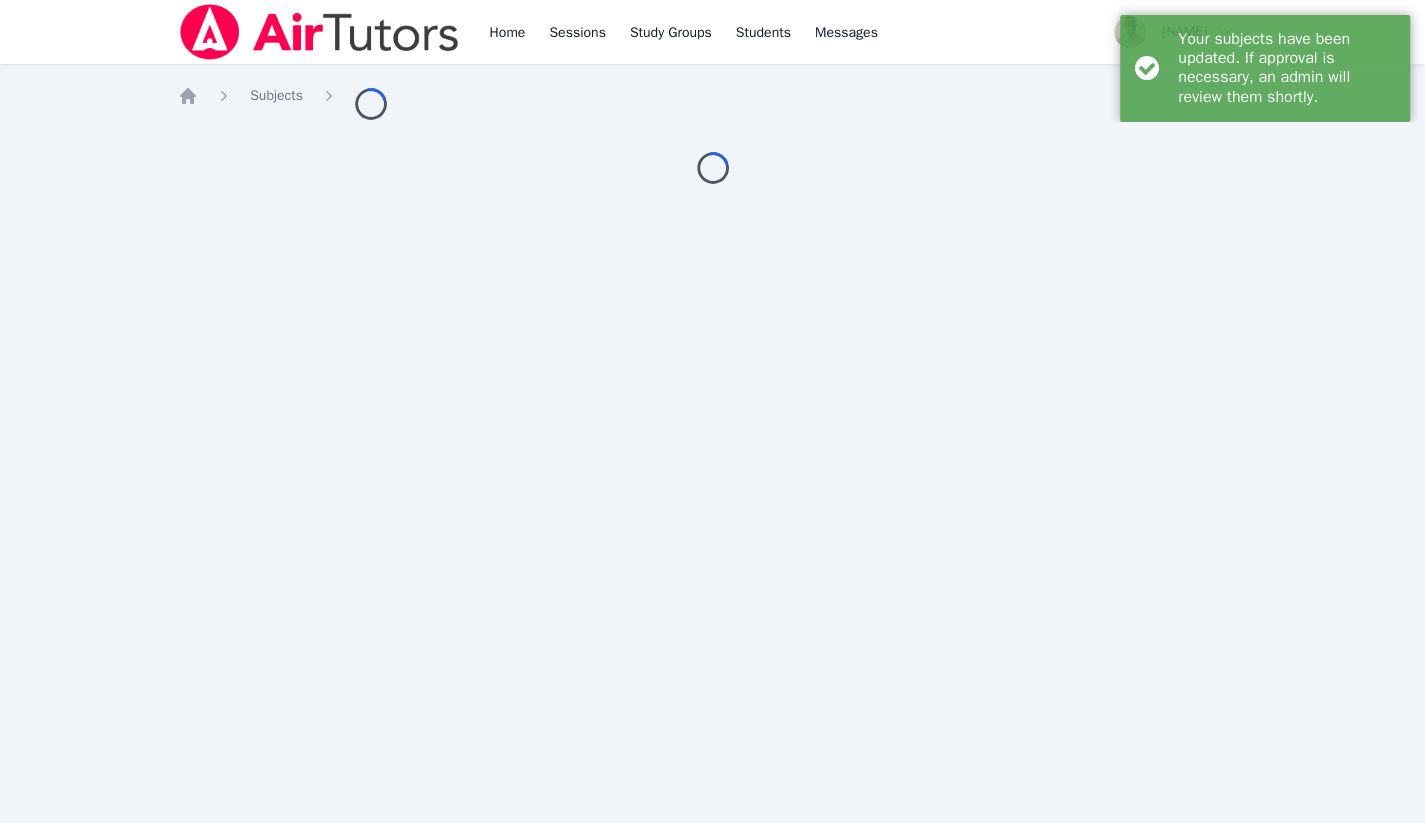 scroll, scrollTop: 0, scrollLeft: 0, axis: both 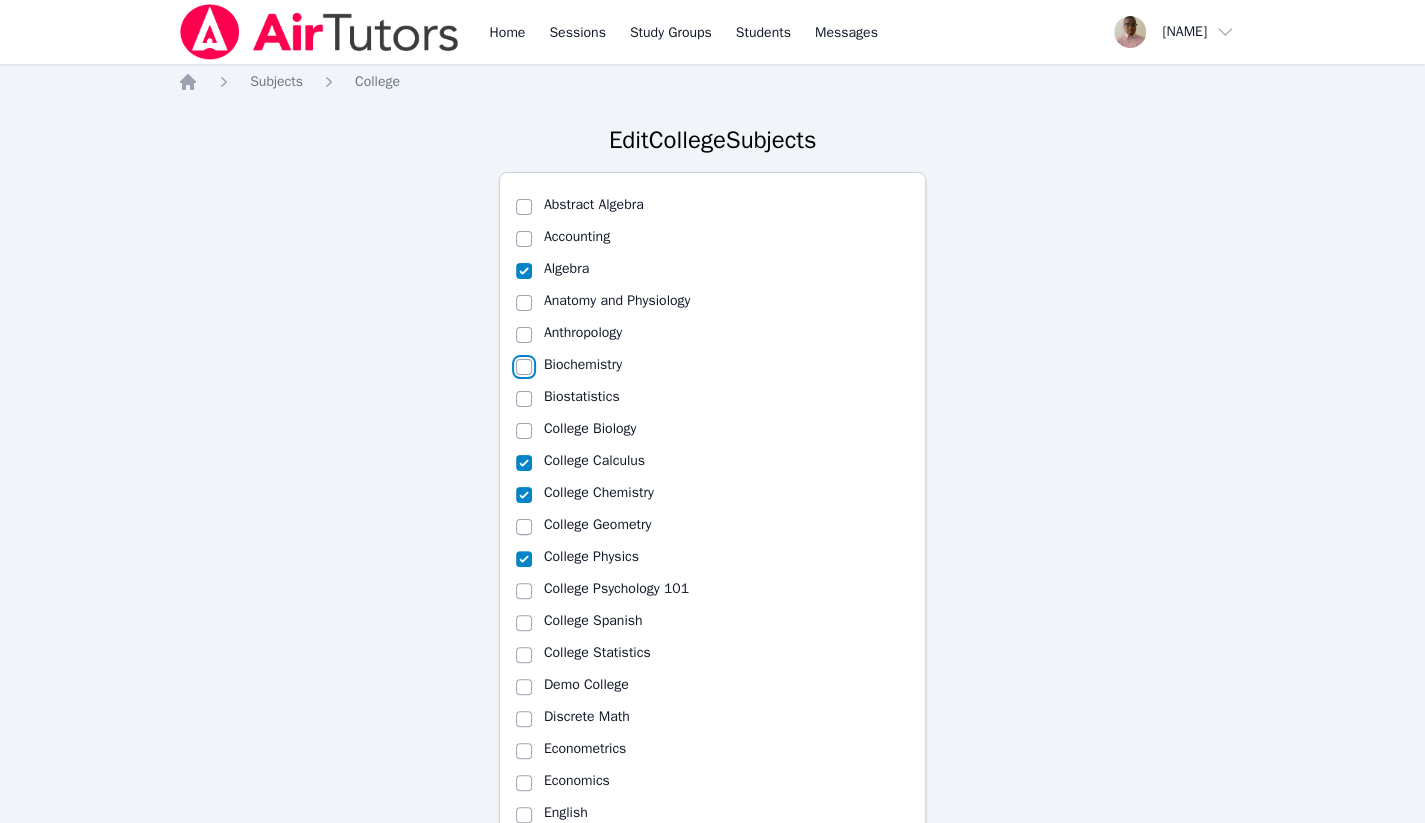 click on "Biochemistry" at bounding box center (524, 367) 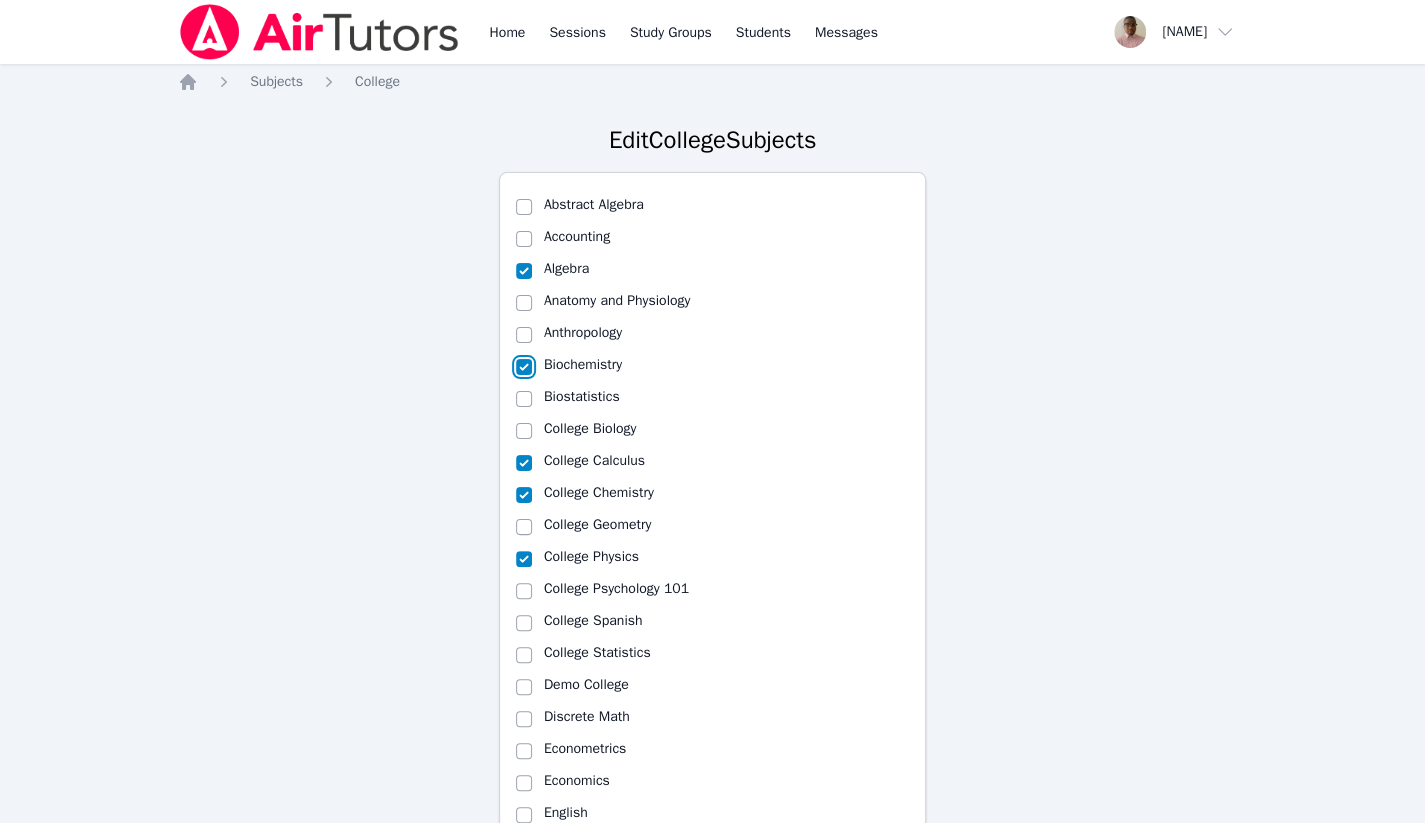 checkbox on "true" 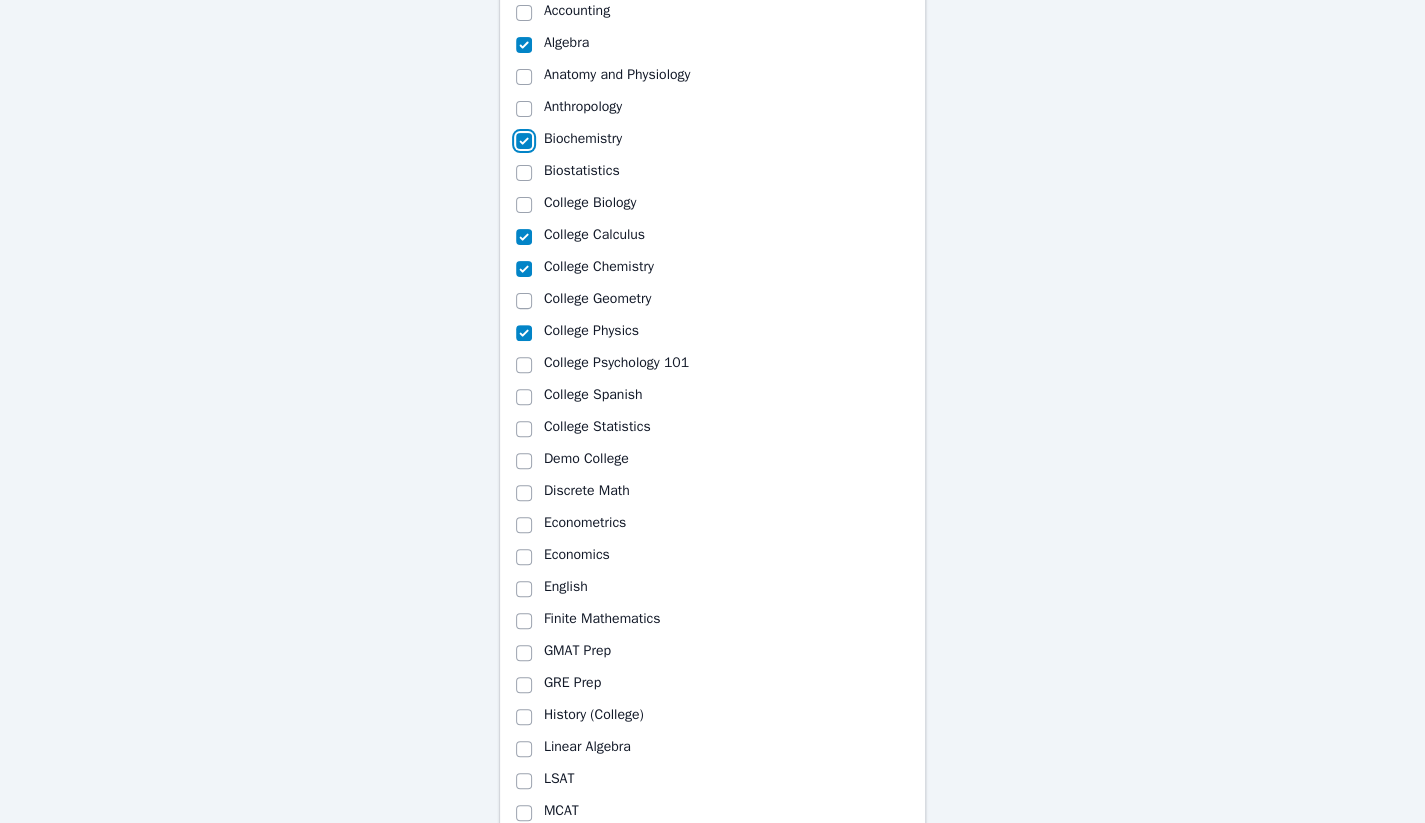 scroll, scrollTop: 233, scrollLeft: 0, axis: vertical 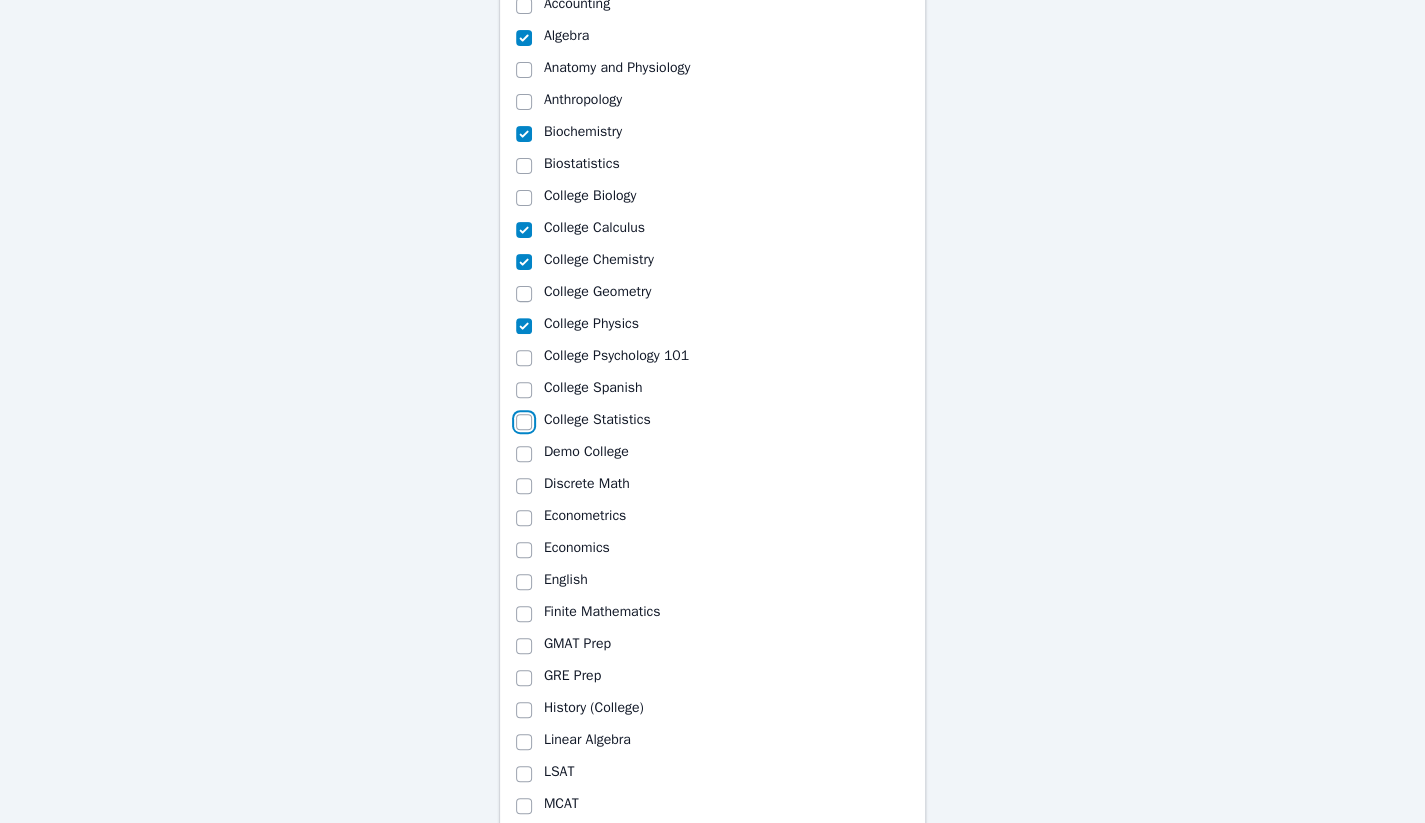 click on "College Statistics" at bounding box center [524, 422] 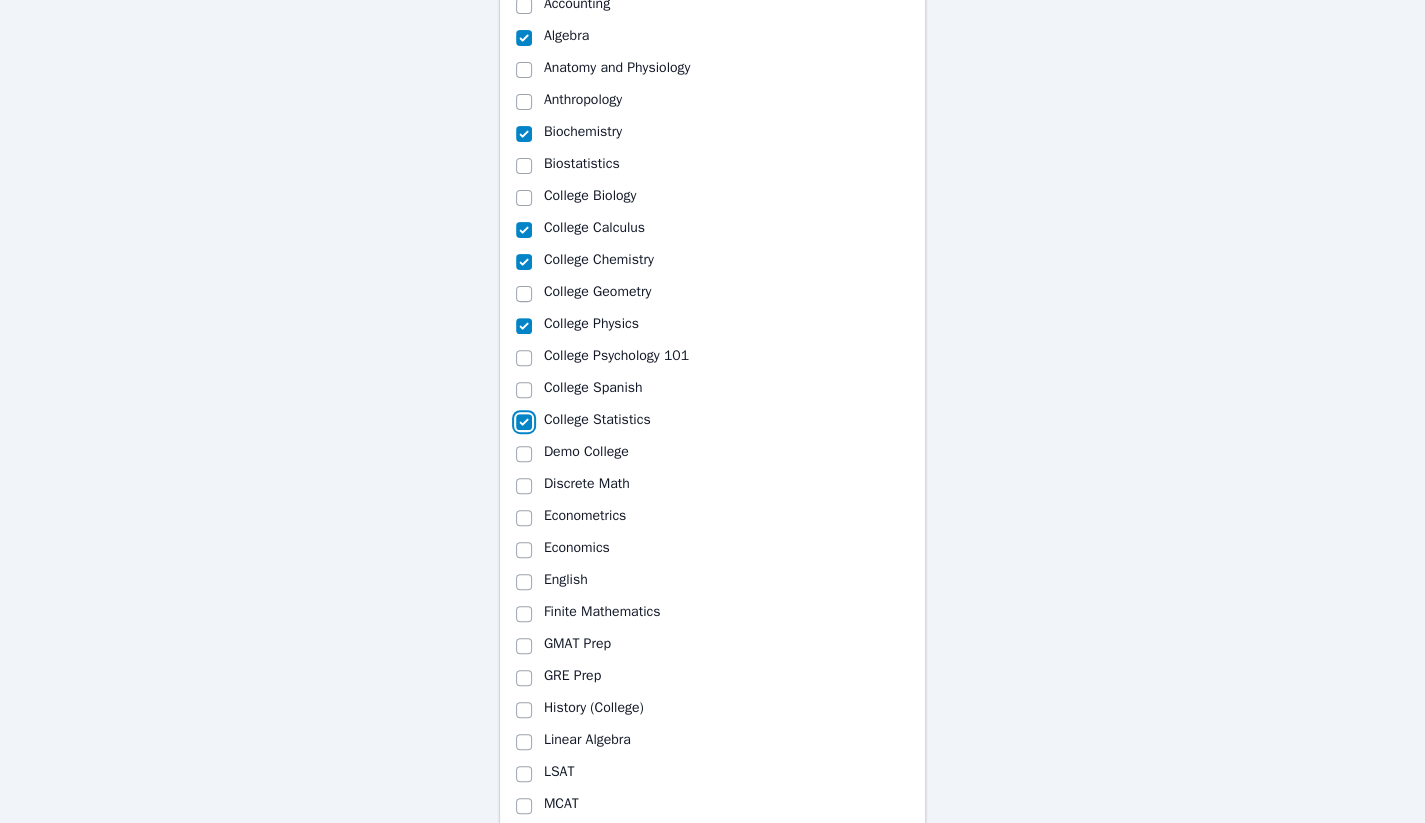 checkbox on "true" 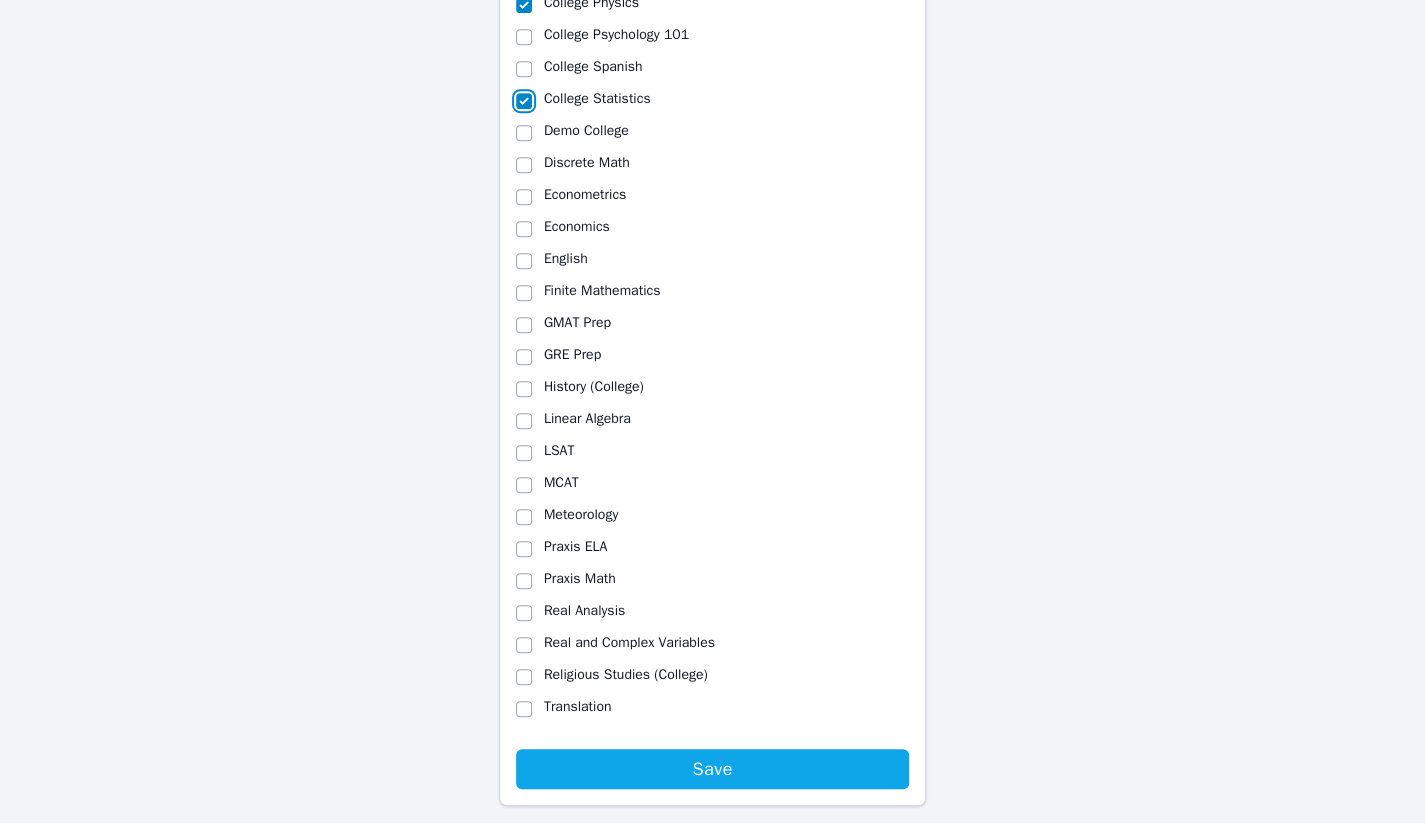 scroll, scrollTop: 557, scrollLeft: 0, axis: vertical 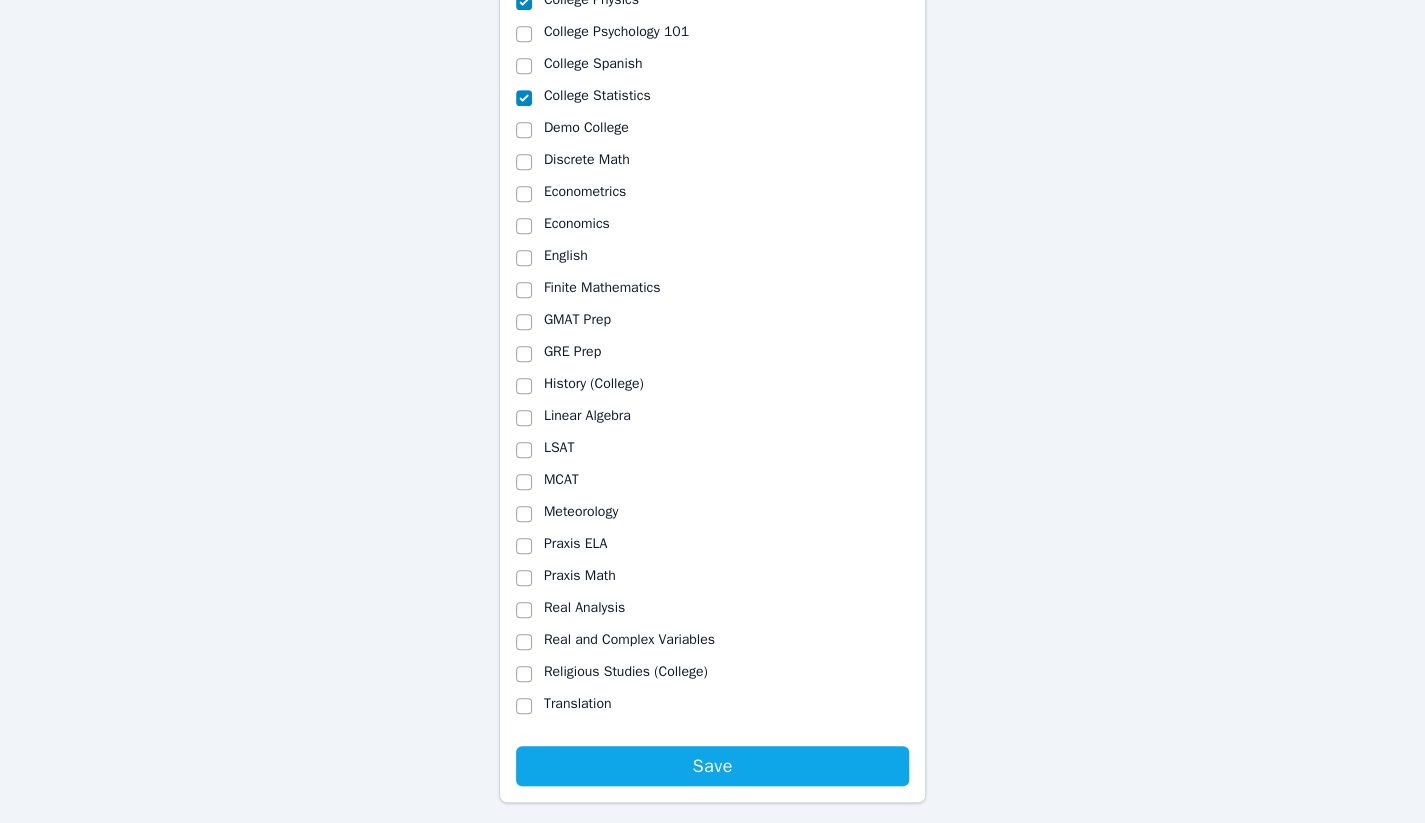 click on "Save" at bounding box center [713, 766] 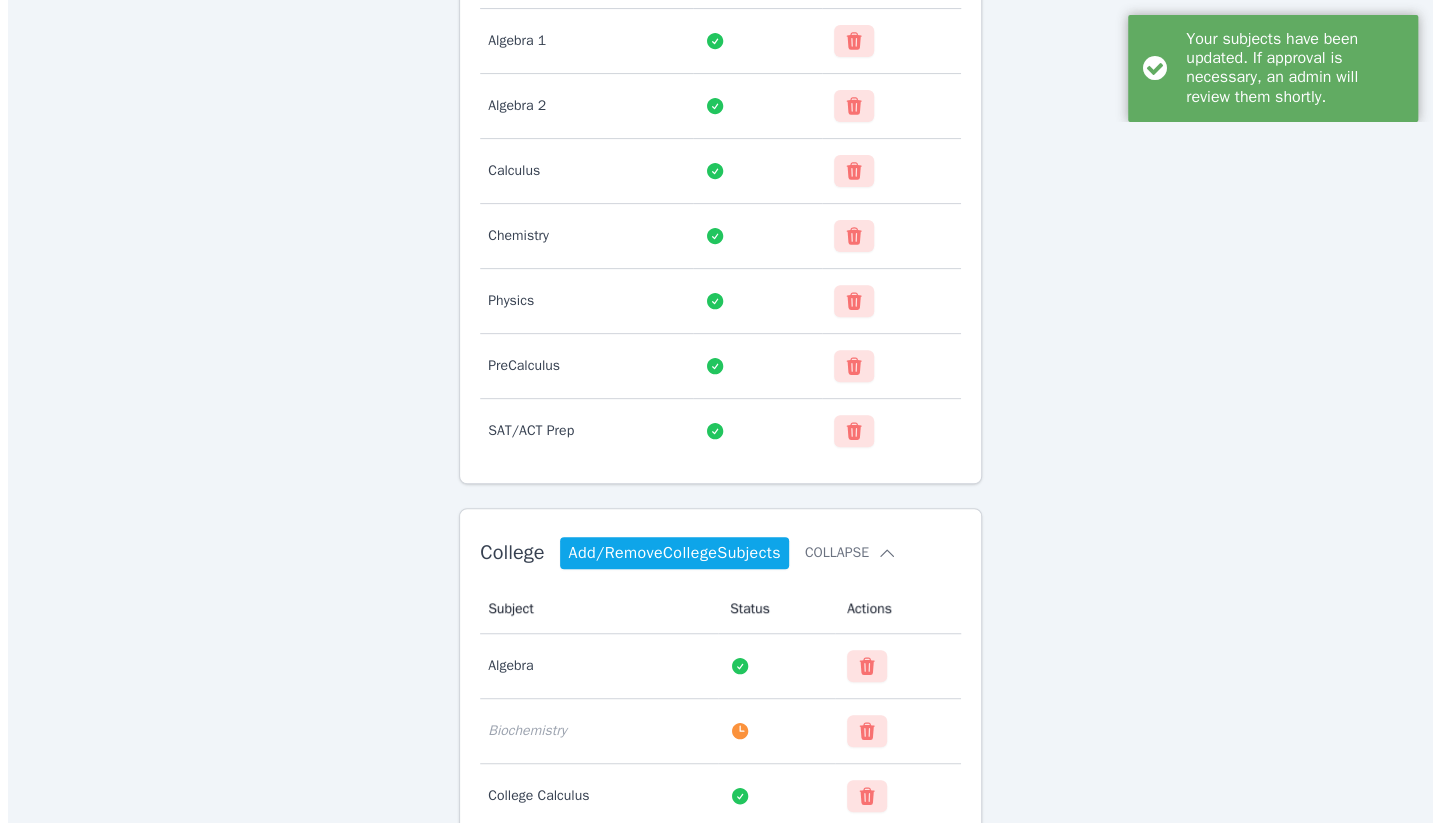 scroll, scrollTop: 0, scrollLeft: 0, axis: both 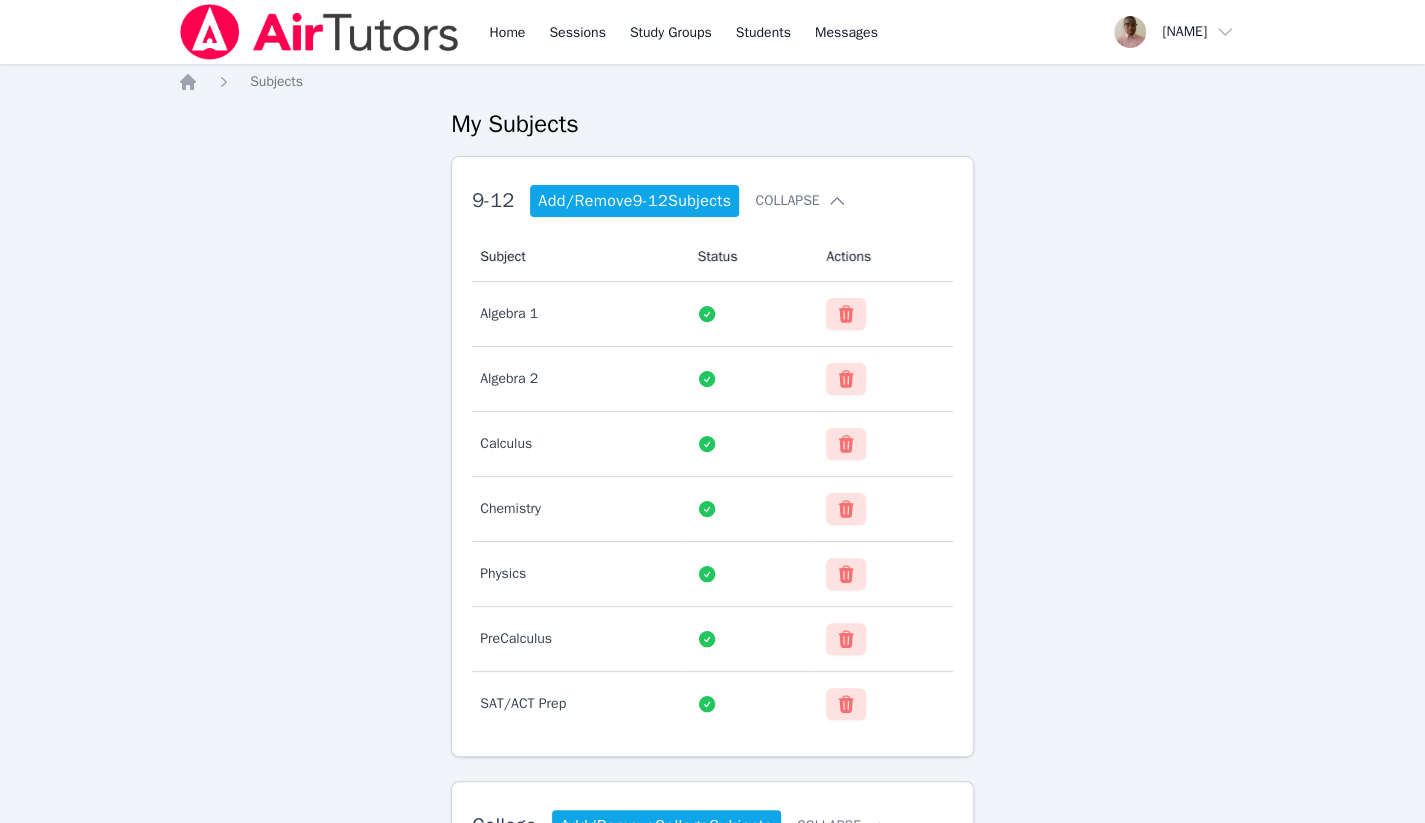 click on "Home" at bounding box center [507, 32] 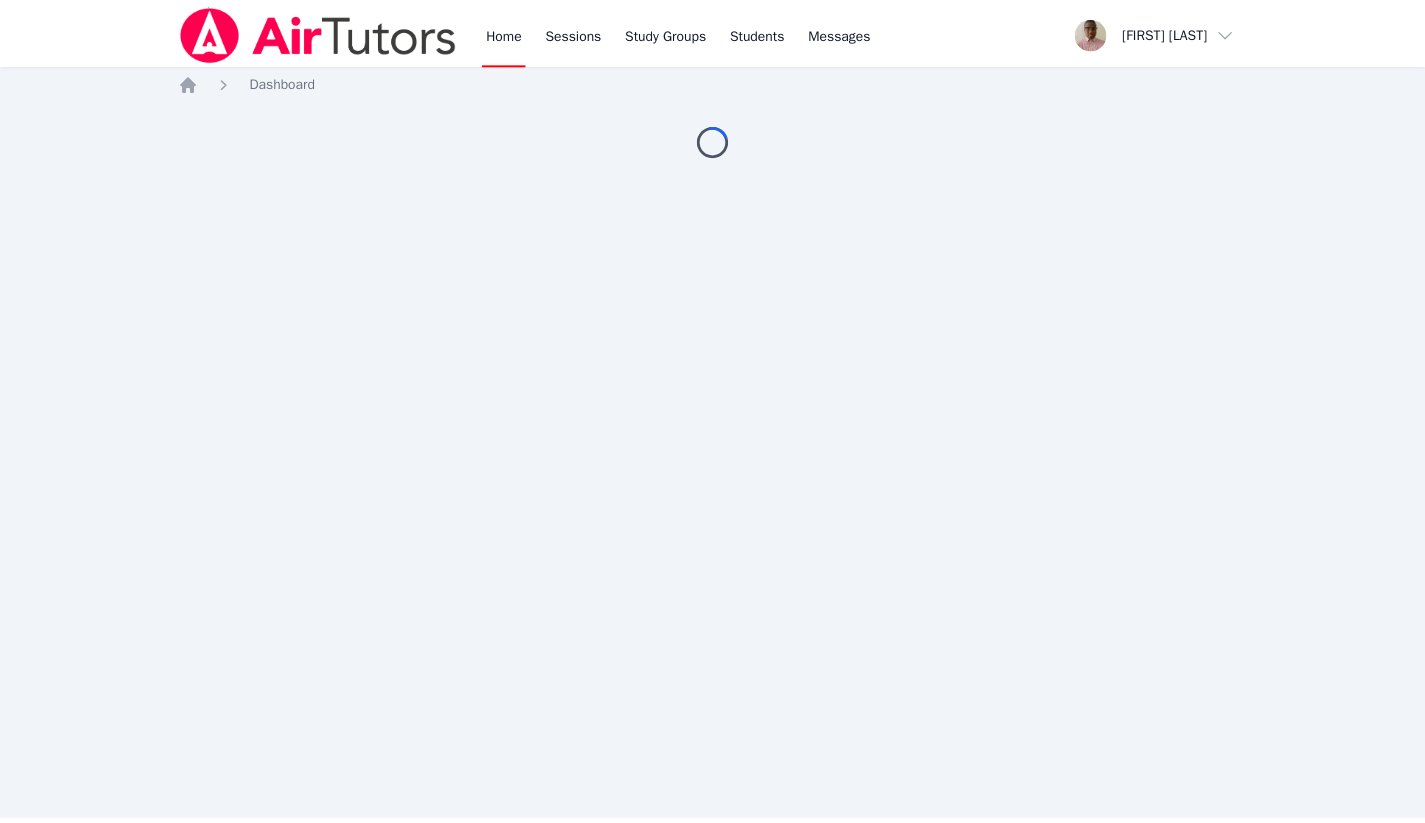 scroll, scrollTop: 0, scrollLeft: 0, axis: both 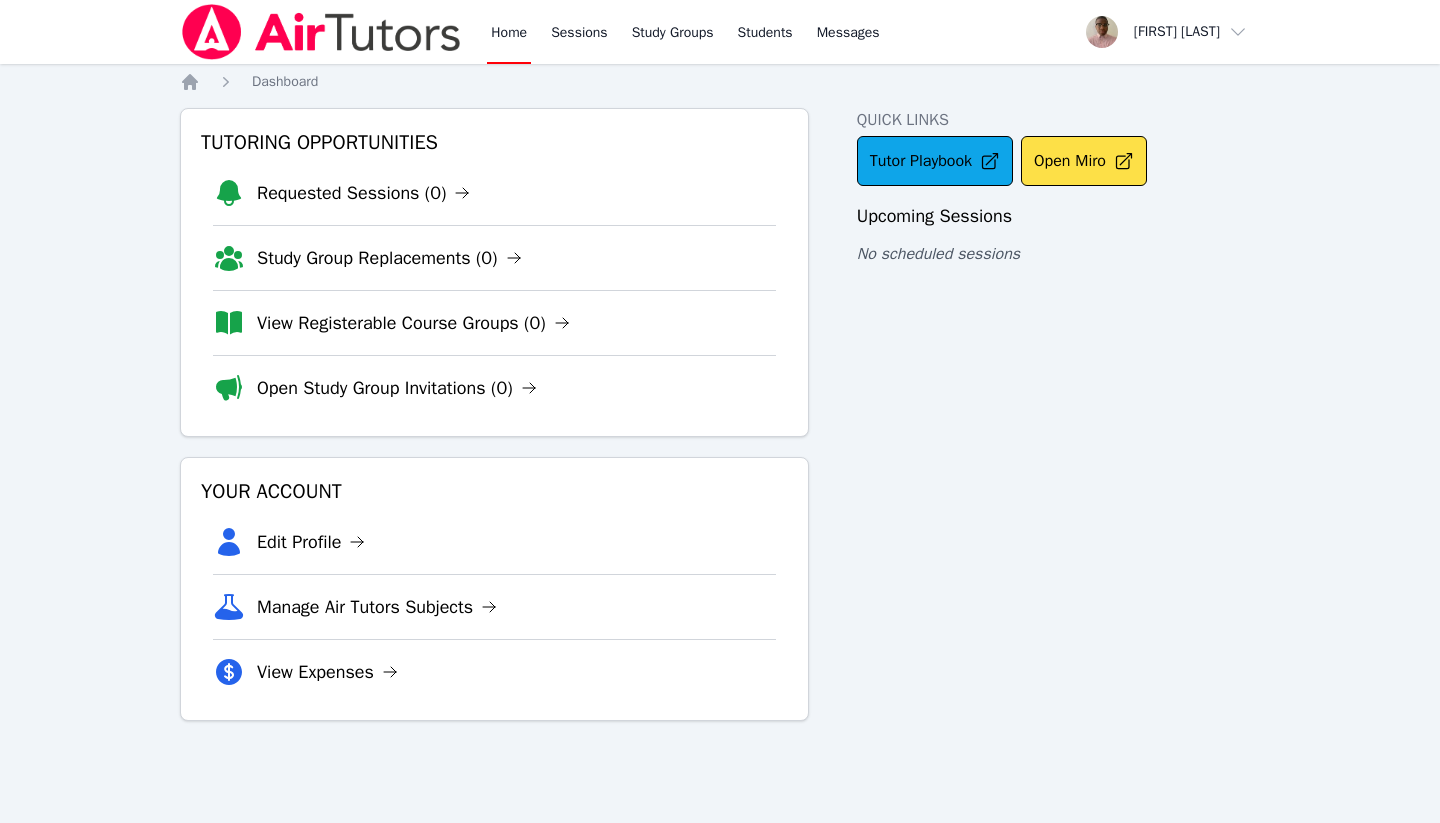 click on "Edit Profile" at bounding box center [311, 542] 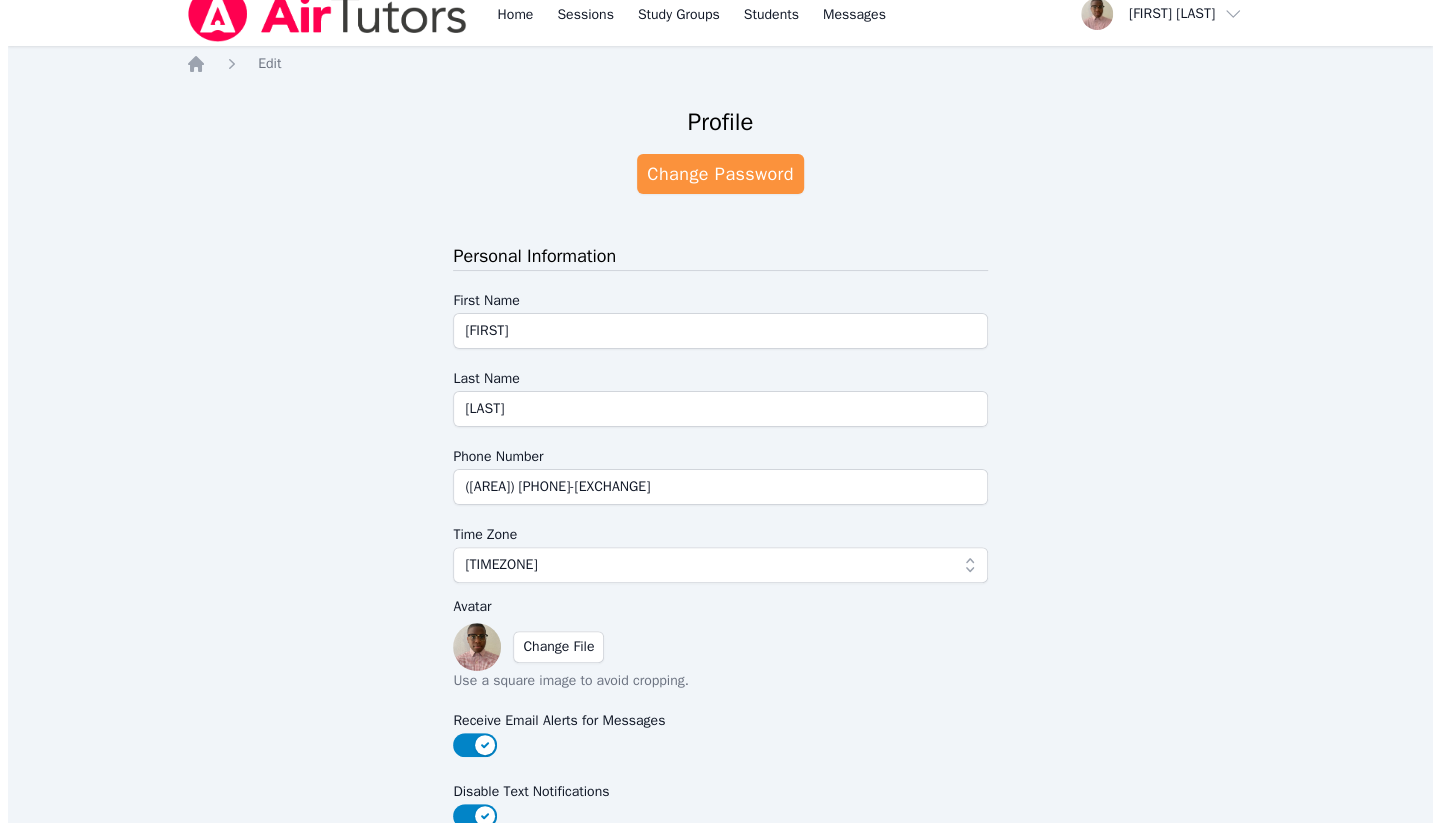 scroll, scrollTop: 0, scrollLeft: 0, axis: both 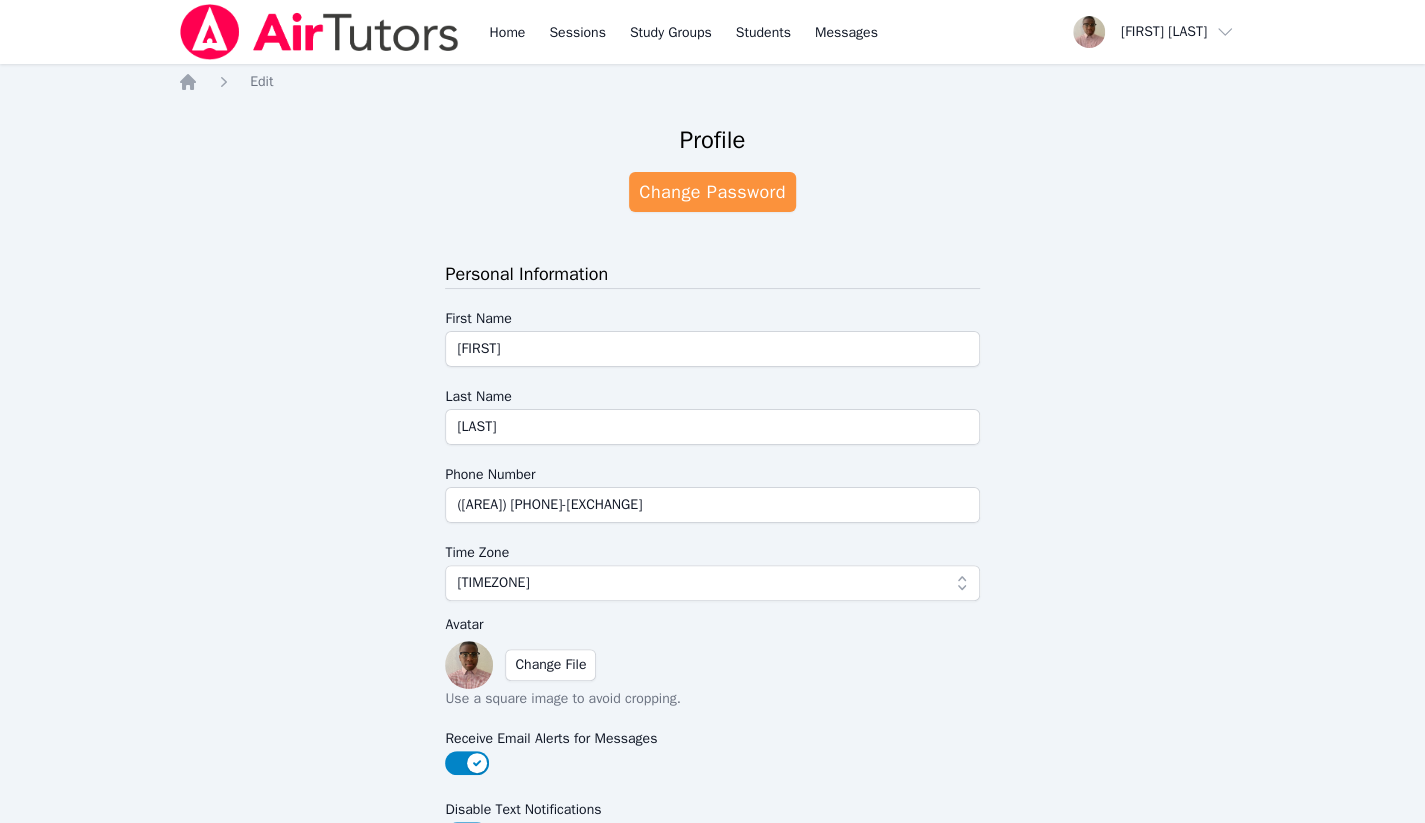 click on "Home" at bounding box center (507, 32) 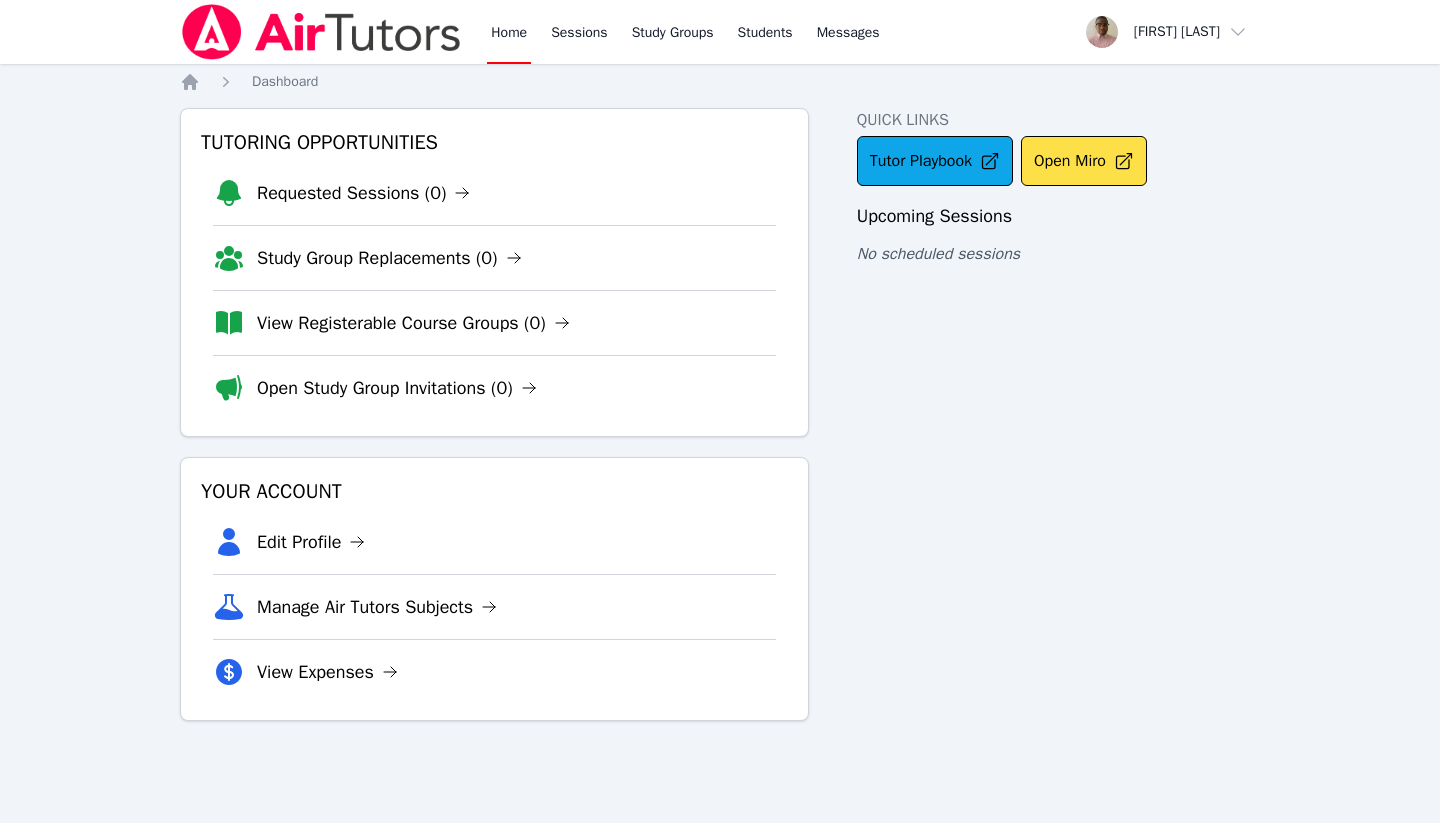 click on "View Expenses" at bounding box center [327, 672] 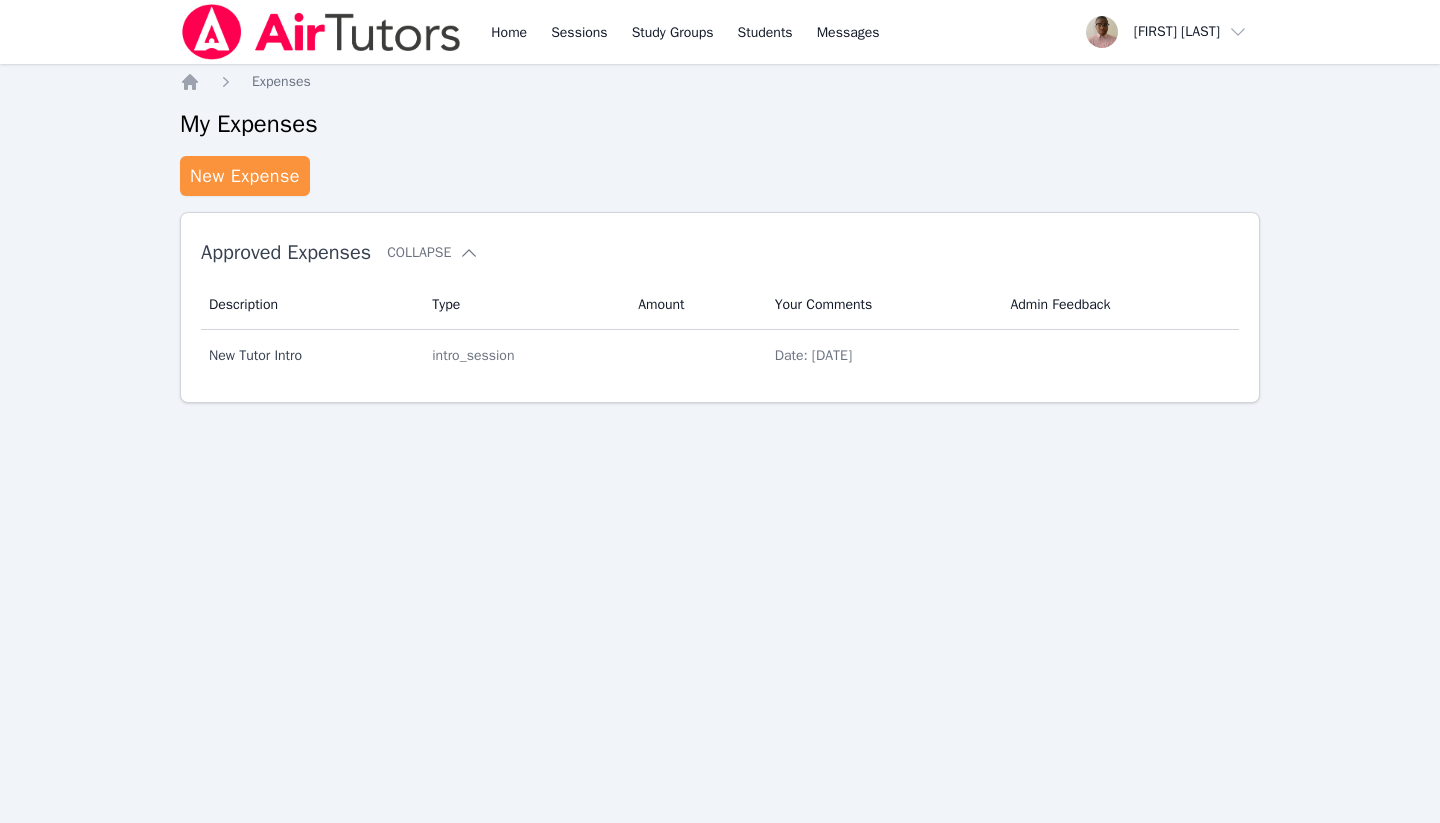 click on "Home" at bounding box center (509, 32) 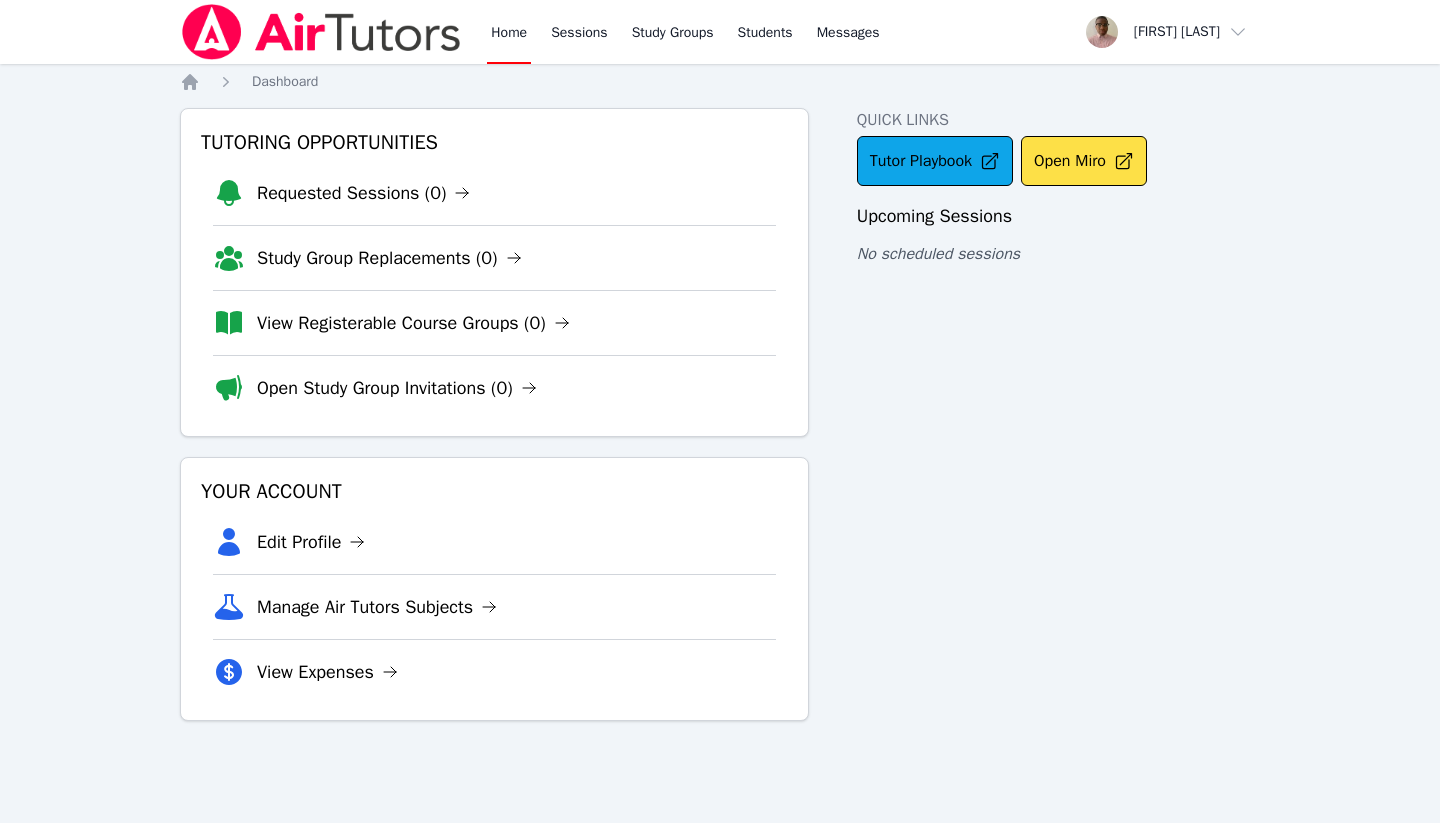 click on "Dashboard" at bounding box center [285, 81] 